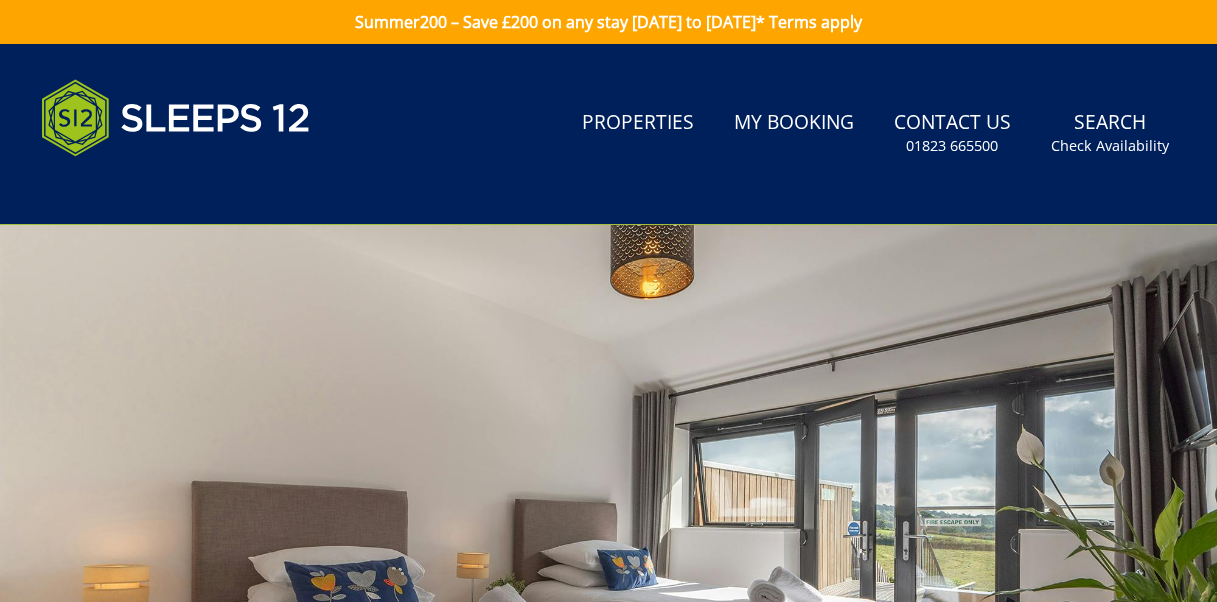 scroll, scrollTop: 914, scrollLeft: 0, axis: vertical 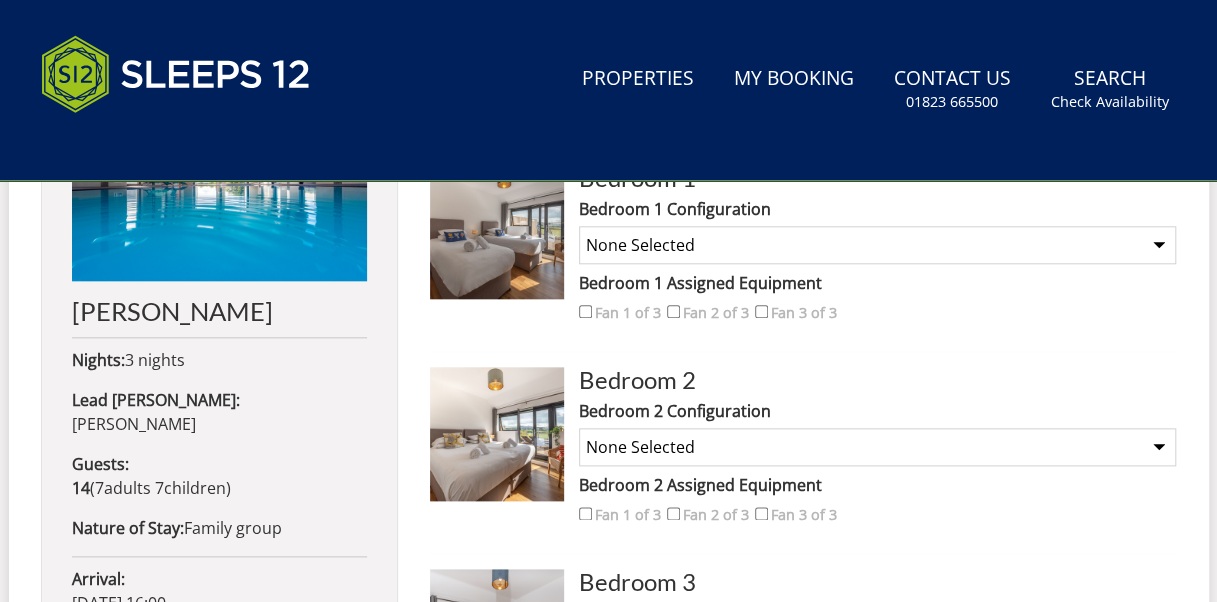 click on "None Selected
Super King Room
Twin Room" at bounding box center [877, 245] 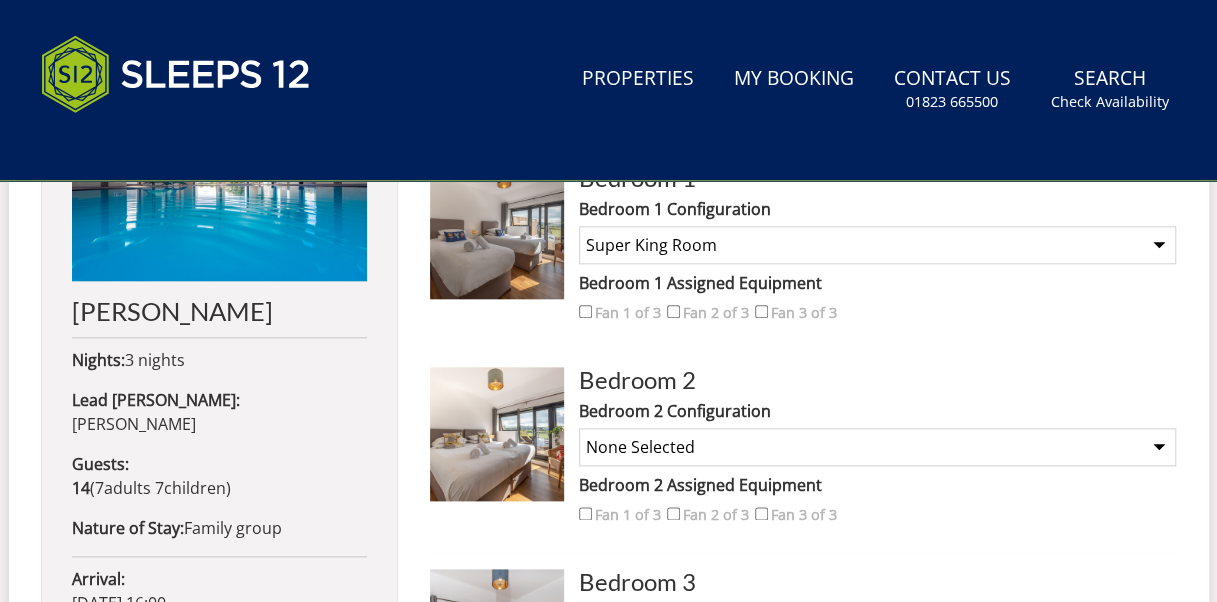 click on "Fan 1 of 3" at bounding box center (585, 311) 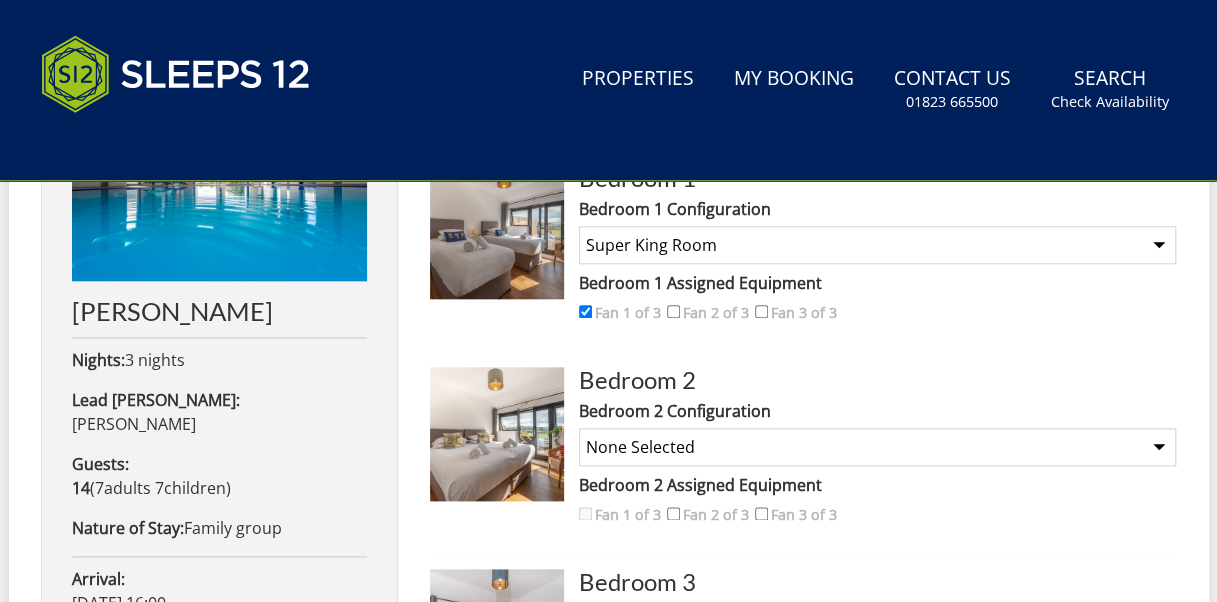 drag, startPoint x: 731, startPoint y: 454, endPoint x: 682, endPoint y: 462, distance: 49.648766 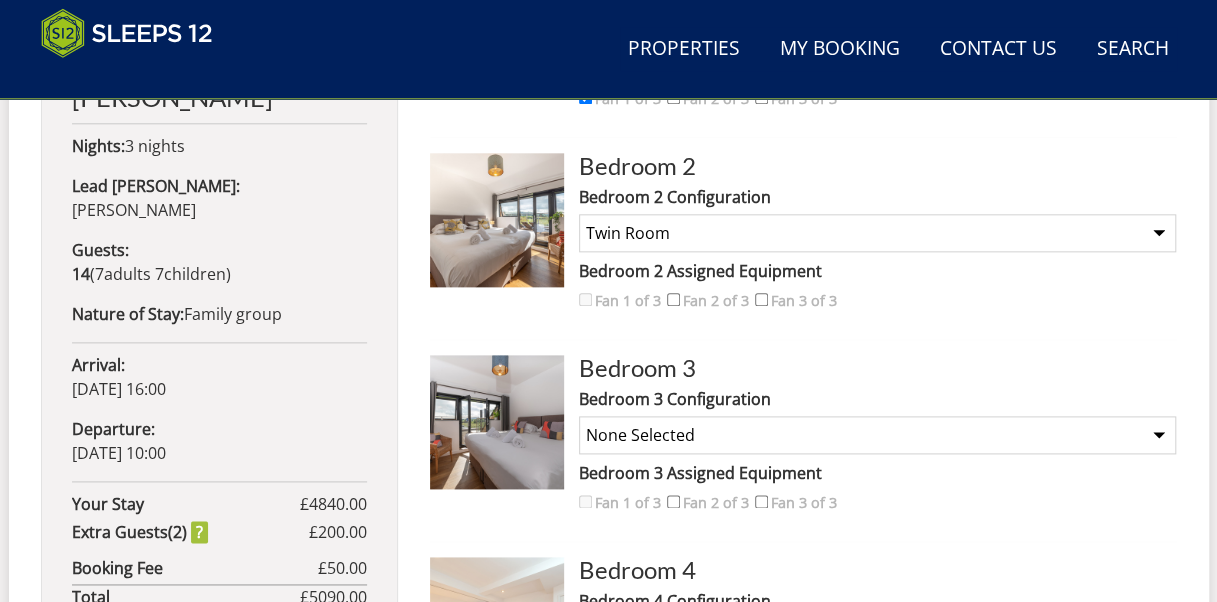 scroll, scrollTop: 1073, scrollLeft: 0, axis: vertical 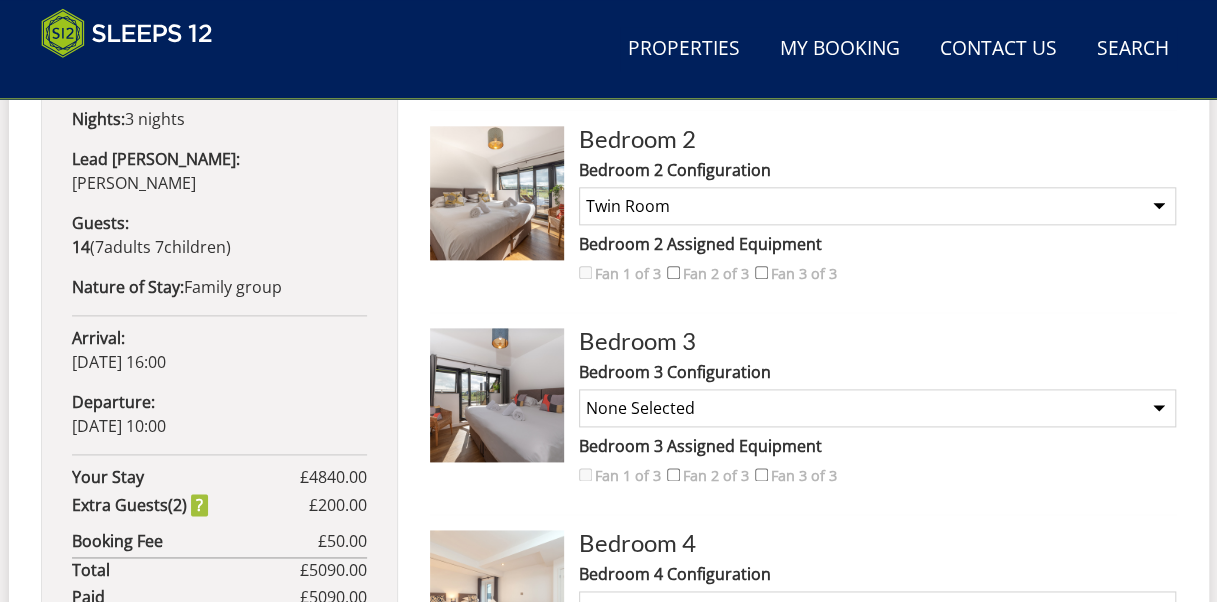 click on "Fan 2 of 3" at bounding box center [673, 272] 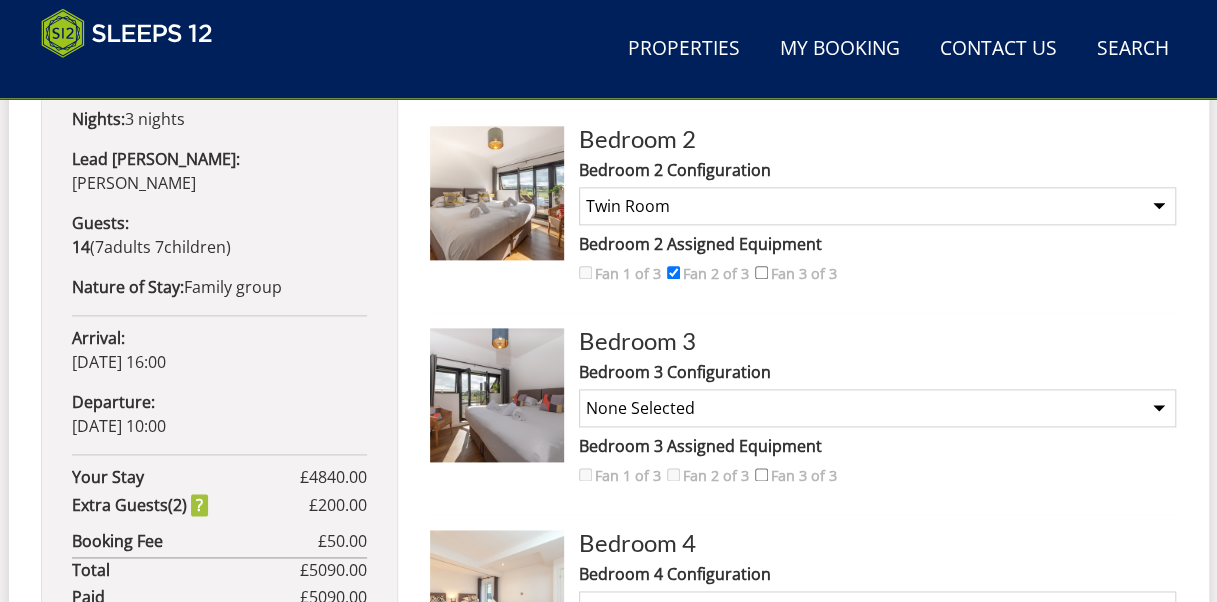 click on "None Selected
Super King Room
Twin Room" at bounding box center [877, 408] 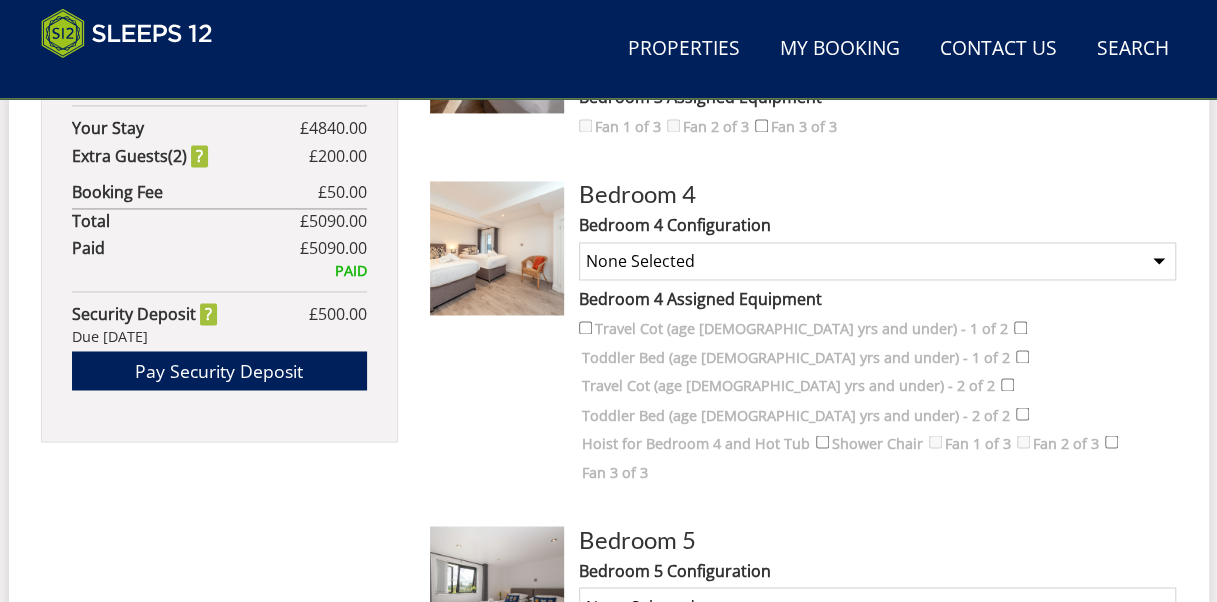 scroll, scrollTop: 1433, scrollLeft: 0, axis: vertical 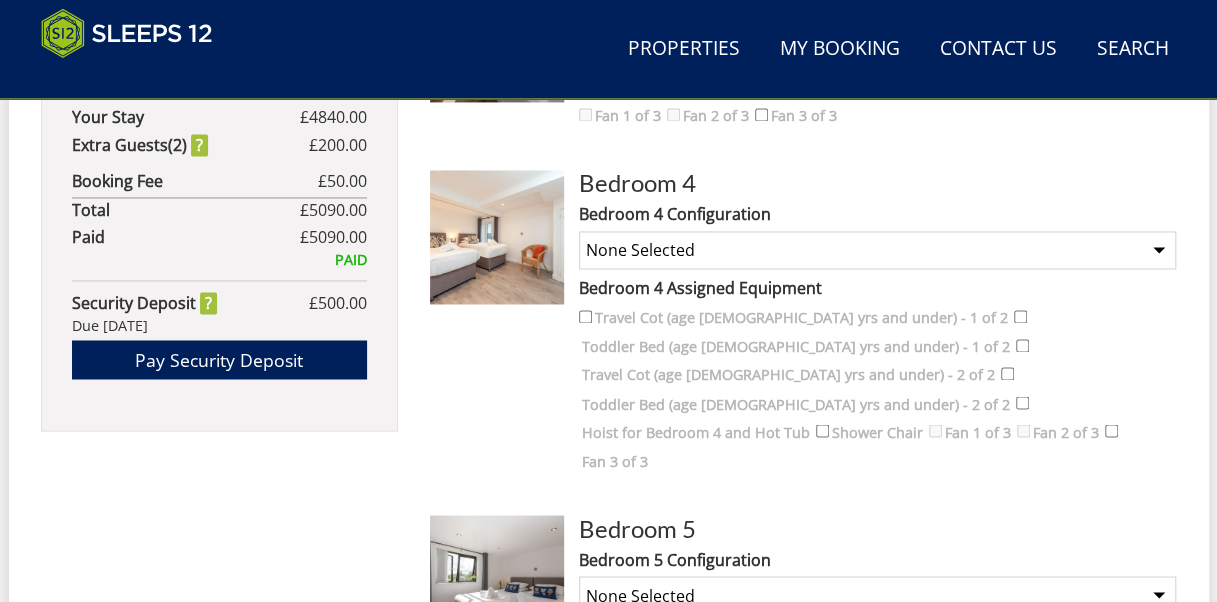 click on "None Selected
Super King Room
Twin Room" at bounding box center (877, 250) 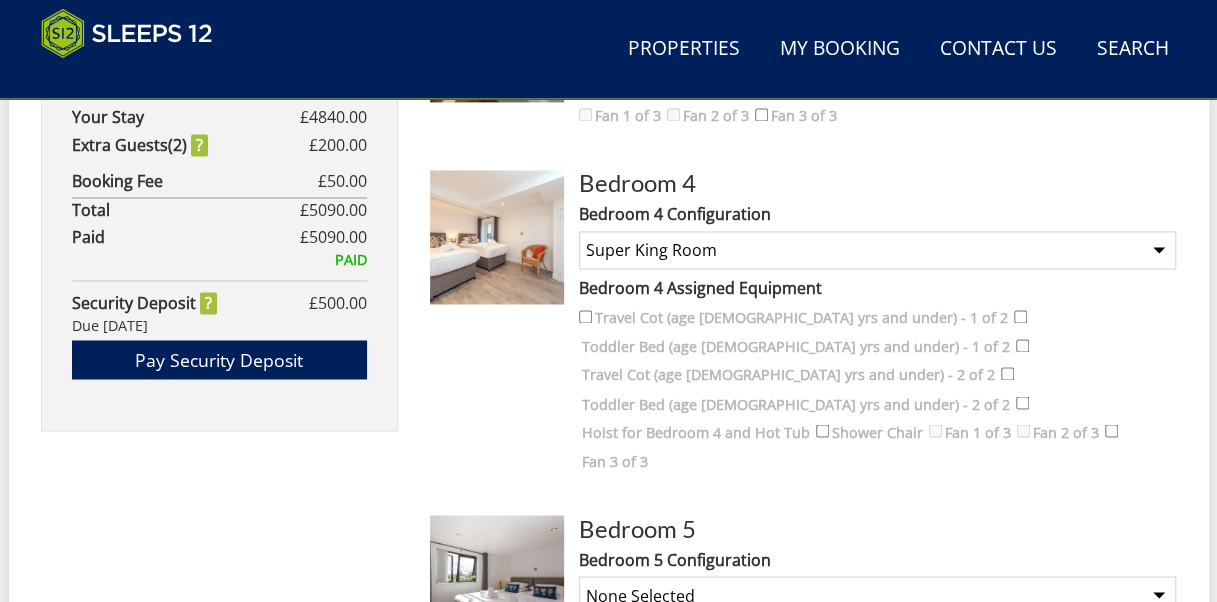 click on "None Selected
Super King Room
Twin Room" at bounding box center (877, 595) 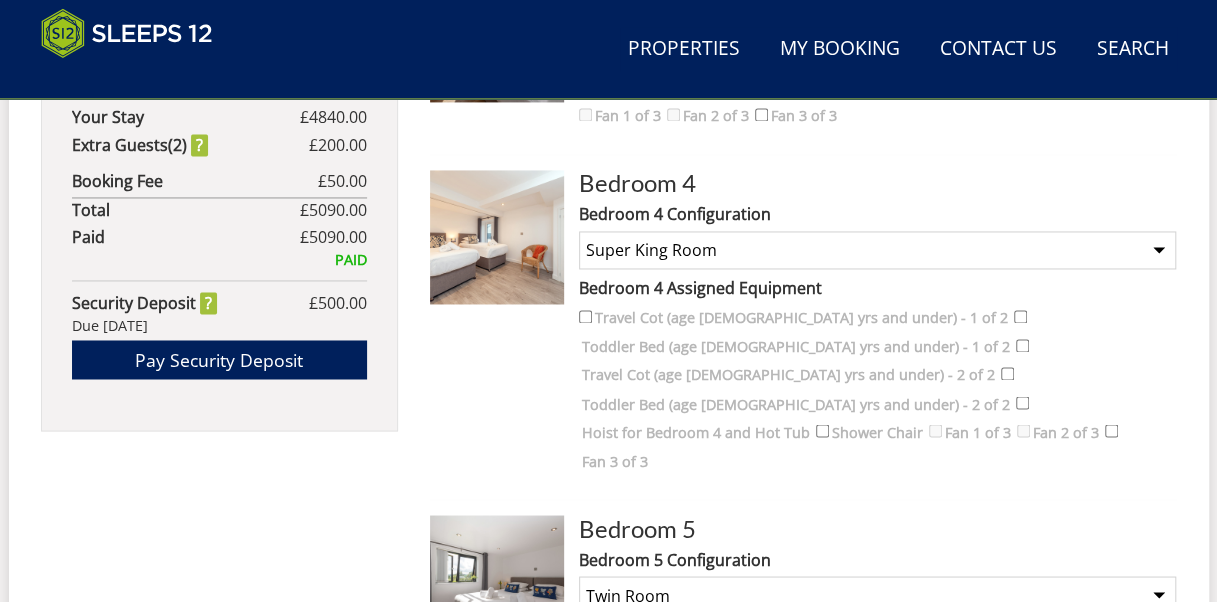click on "None Selected
Super King Room
Twin Room" at bounding box center (877, 595) 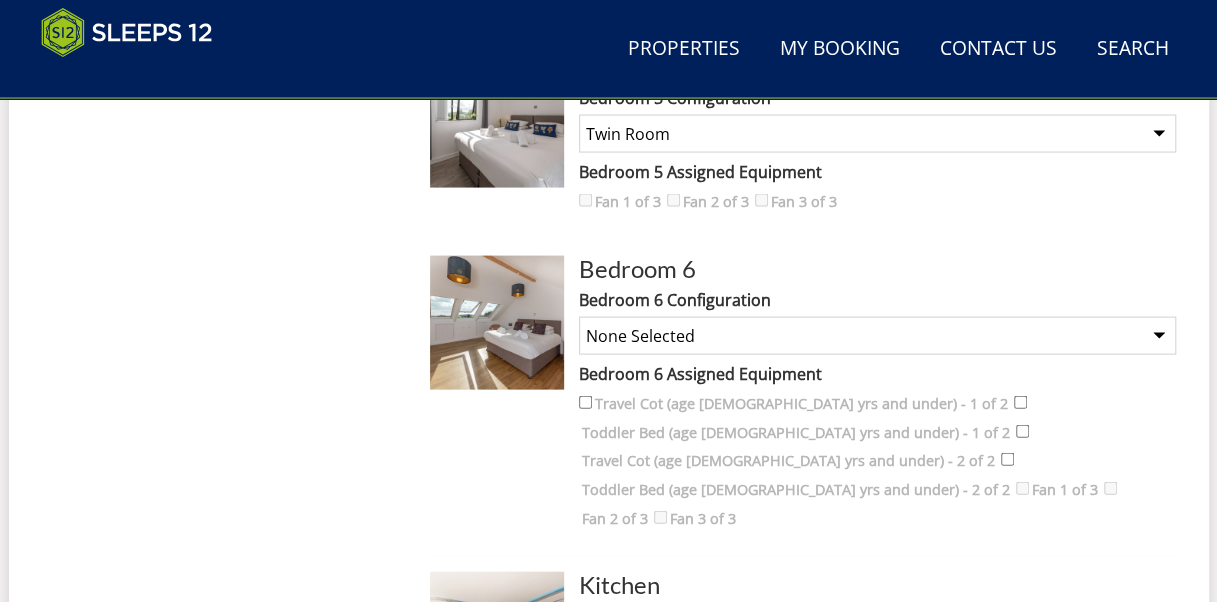 scroll, scrollTop: 1913, scrollLeft: 0, axis: vertical 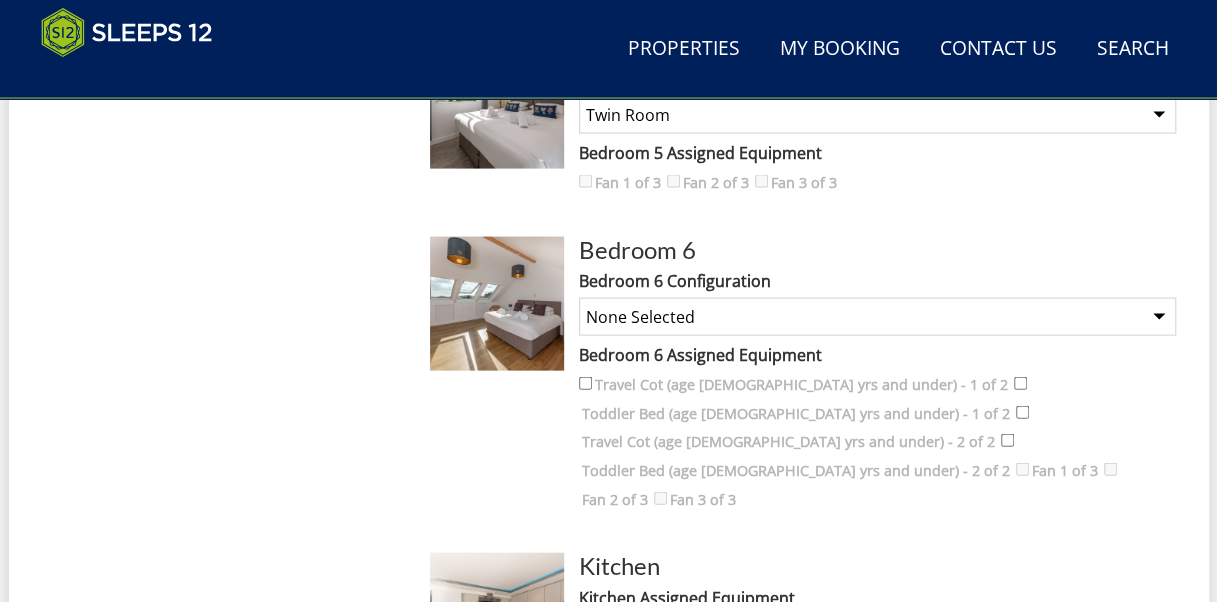 click on "None Selected
Super King Room
Twin Room
Super King and 1 Extra Single (Payment may be required)
Twin and 1 Extra Single (Payment may be required)
Super King and 2 Extra Singles (Payment may be required)
Twin and 2 Extra Singles (Payment may be required)" at bounding box center (877, 317) 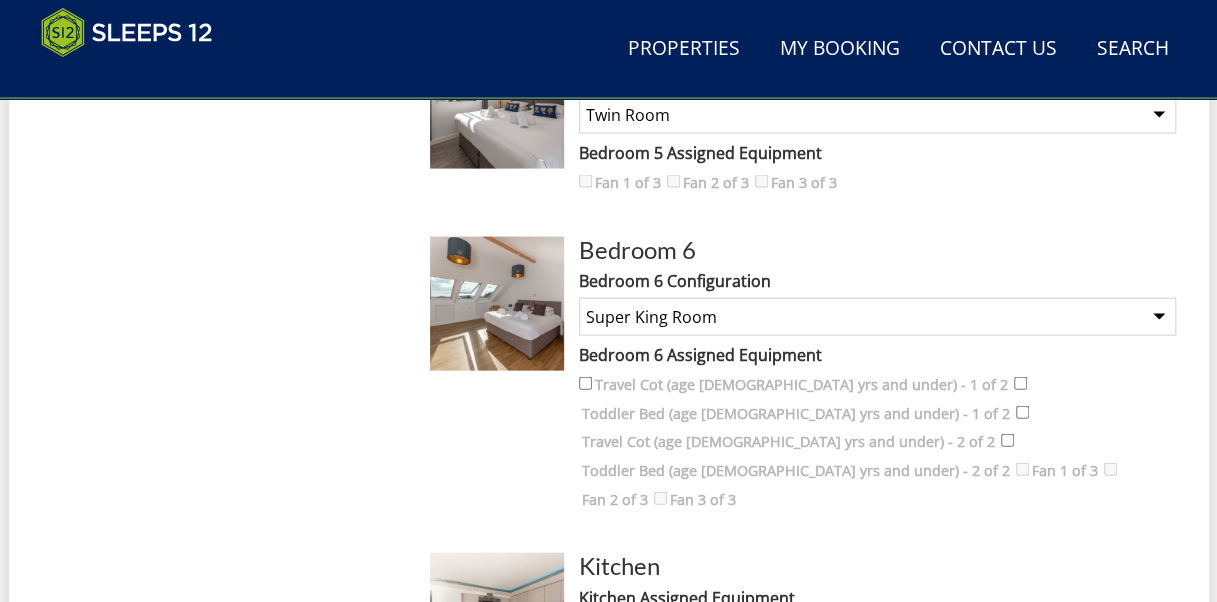 click on "Toddler Bed (age [DEMOGRAPHIC_DATA] yrs and under) - 1 of 2" at bounding box center [1020, 383] 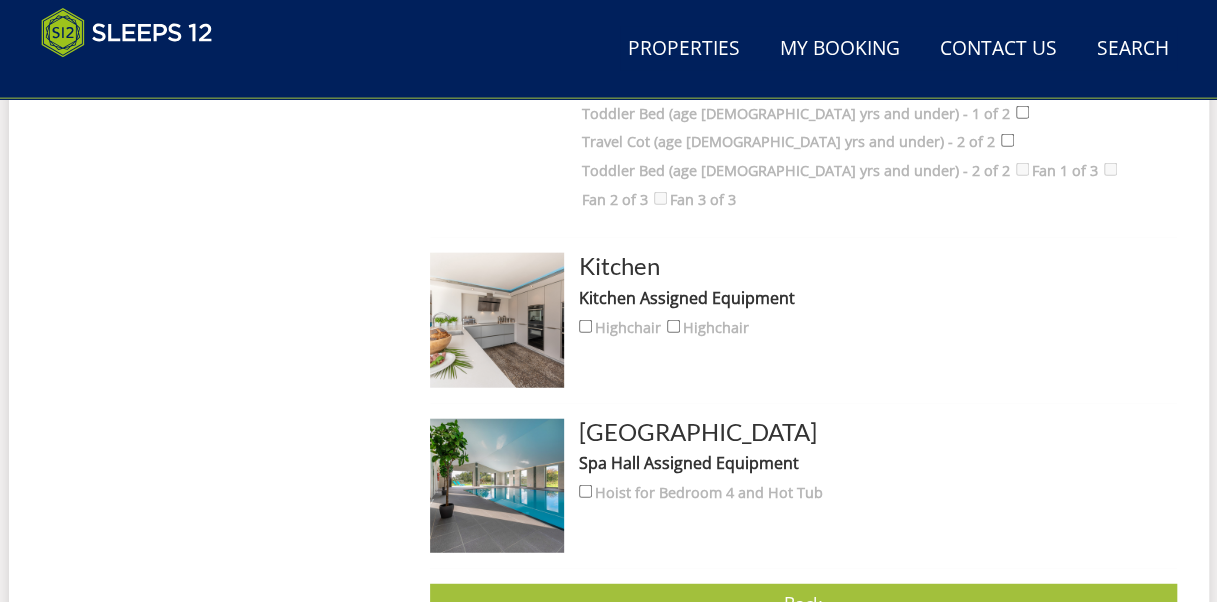 scroll, scrollTop: 2233, scrollLeft: 0, axis: vertical 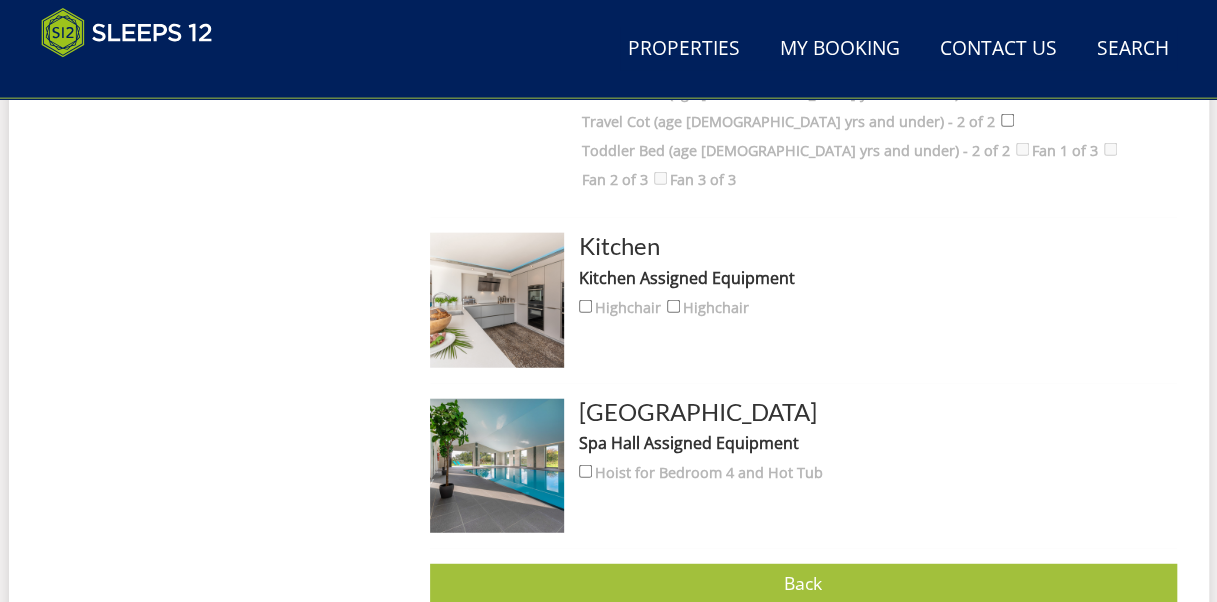click on "Set Configuration" at bounding box center (803, 638) 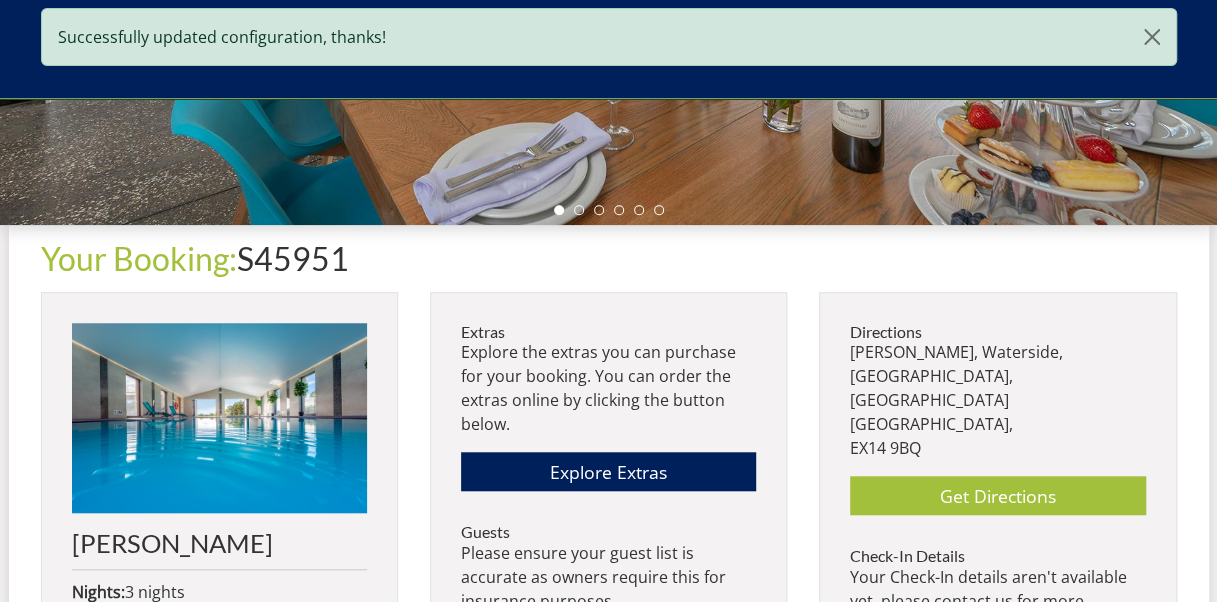 scroll, scrollTop: 666, scrollLeft: 0, axis: vertical 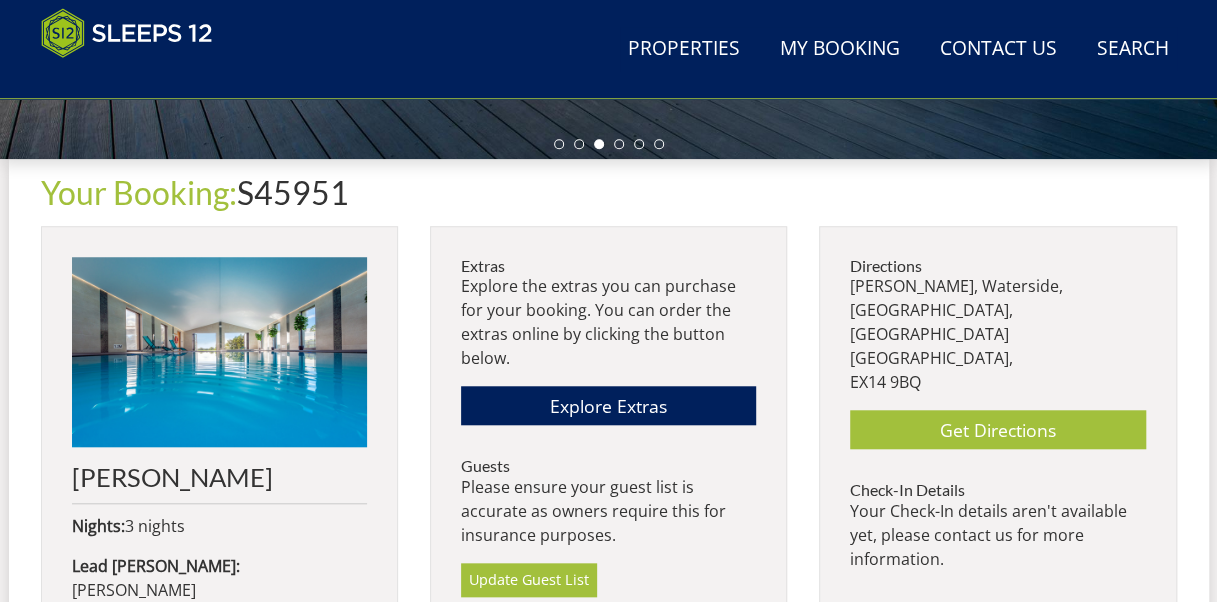 drag, startPoint x: 1224, startPoint y: 588, endPoint x: 790, endPoint y: 517, distance: 439.76926 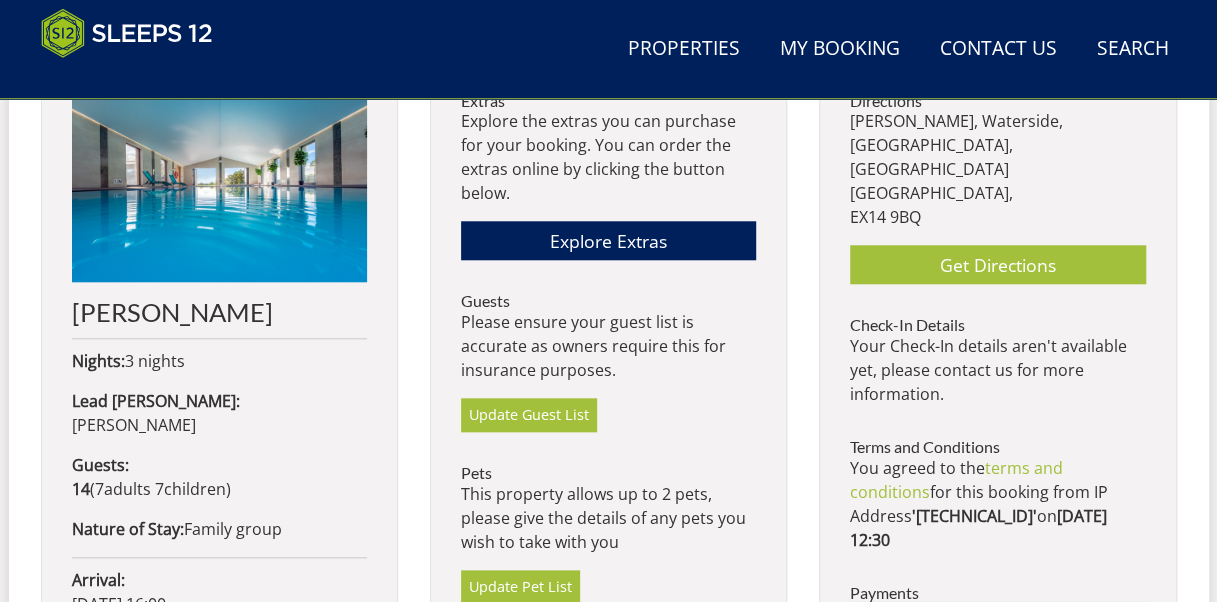 scroll, scrollTop: 837, scrollLeft: 0, axis: vertical 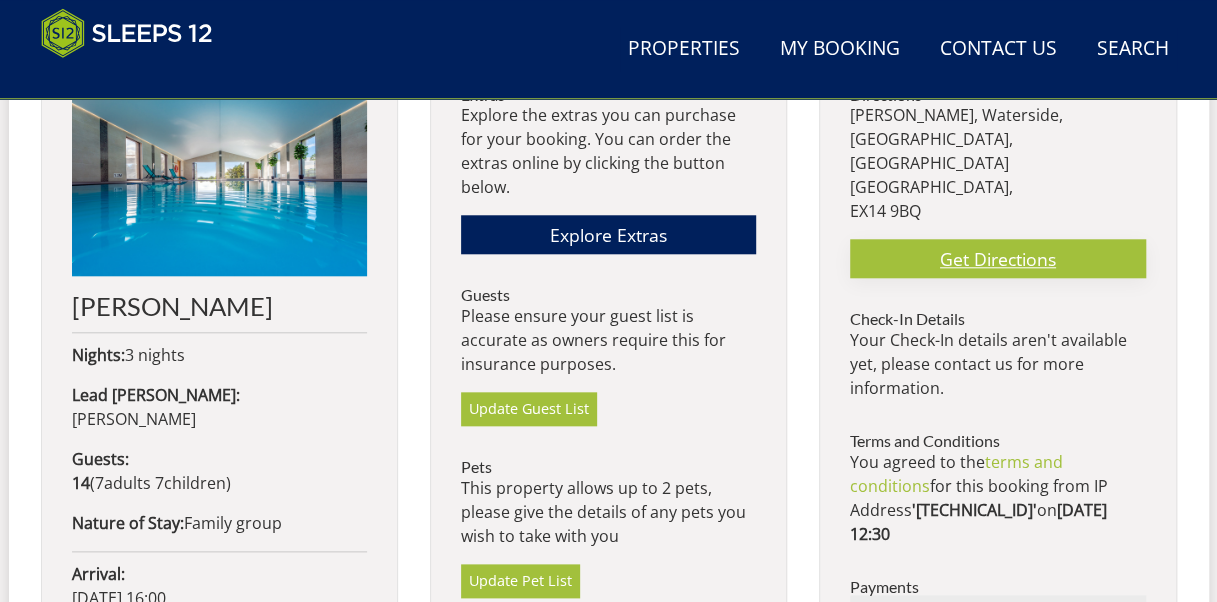 click on "Get Directions" at bounding box center (997, 258) 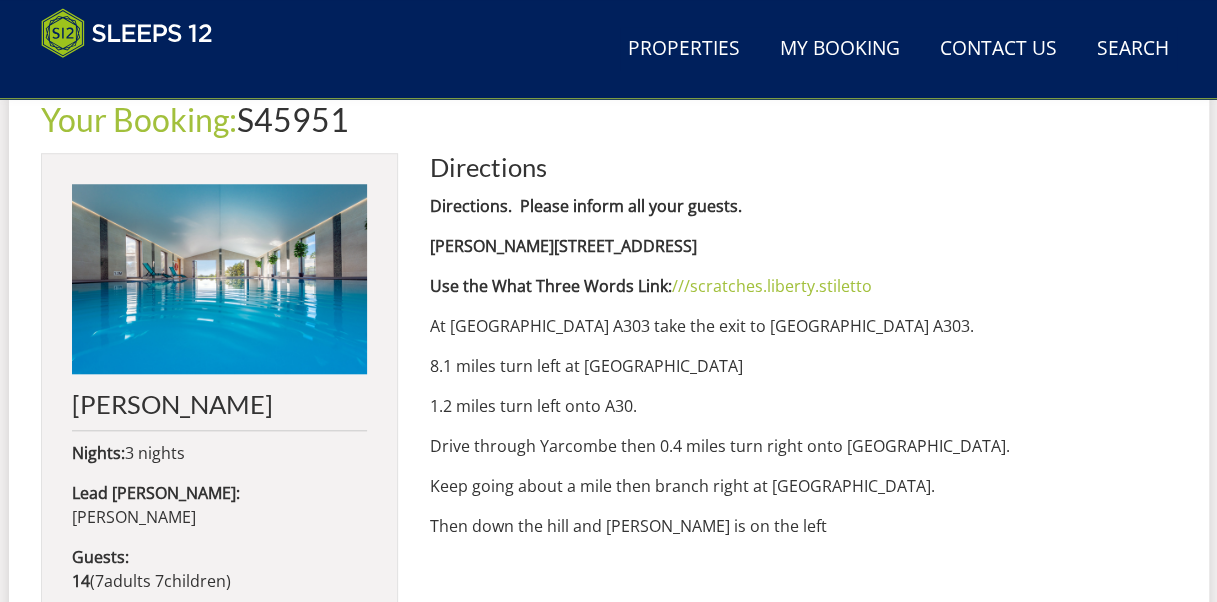 scroll, scrollTop: 734, scrollLeft: 0, axis: vertical 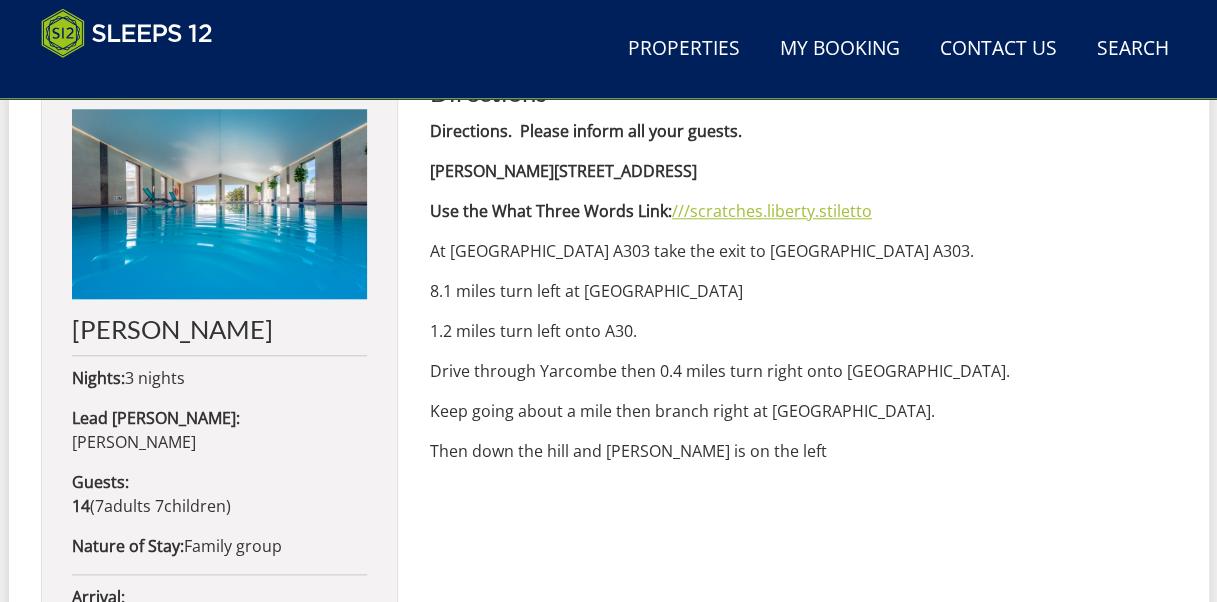 click on "///scratches.liberty.stiletto" at bounding box center (772, 211) 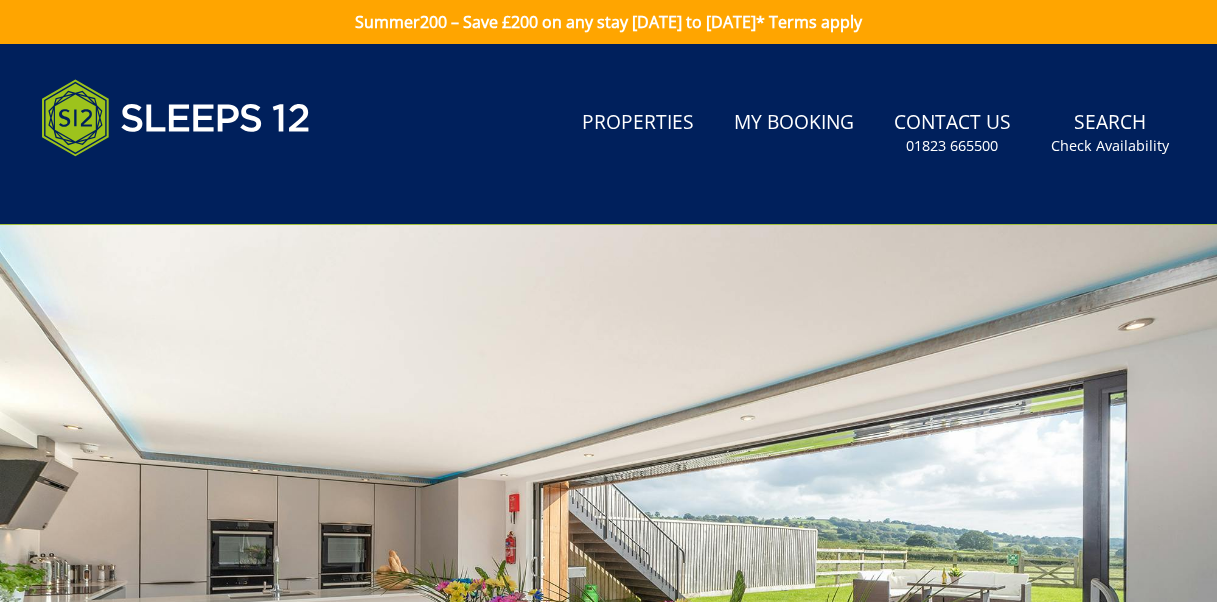 scroll, scrollTop: 914, scrollLeft: 0, axis: vertical 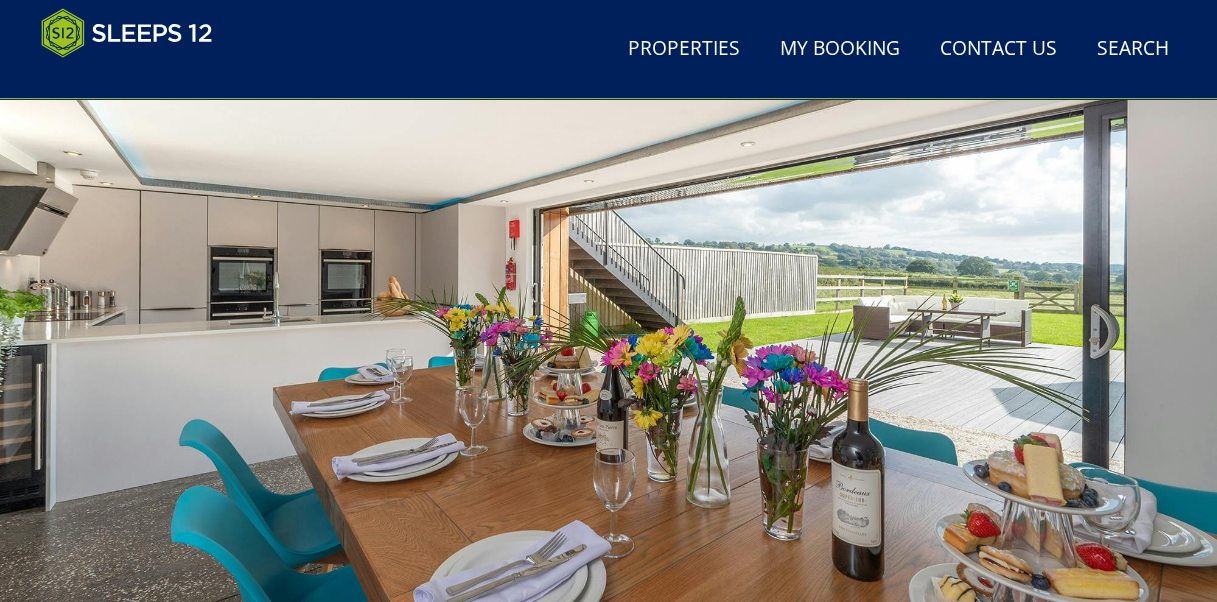 click at bounding box center (608, 292) 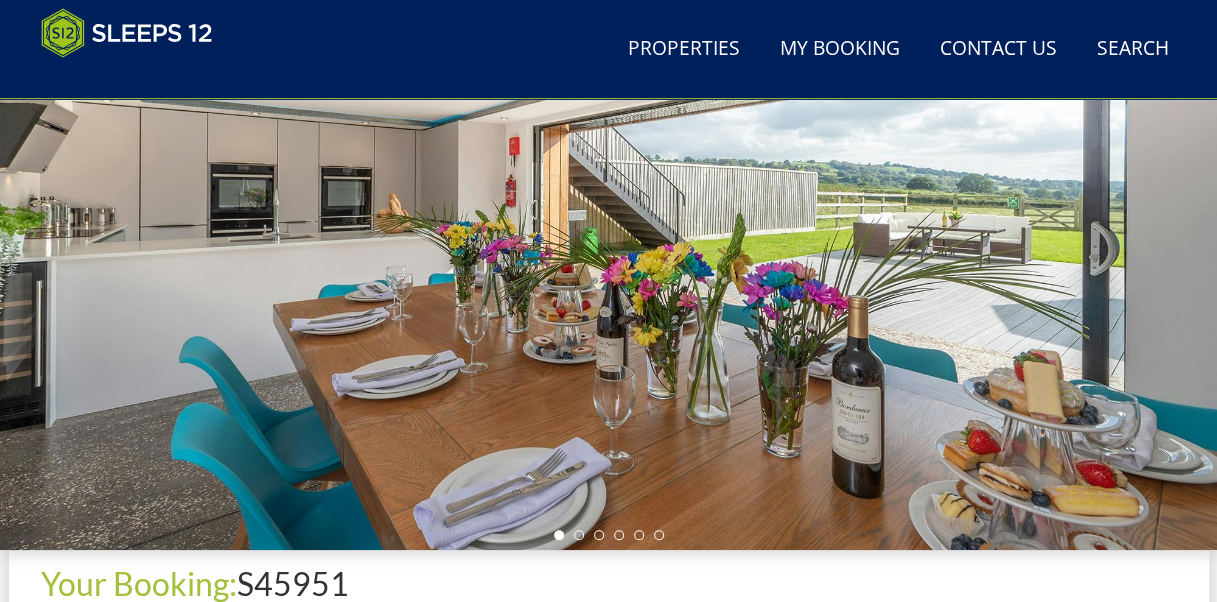 scroll, scrollTop: 272, scrollLeft: 0, axis: vertical 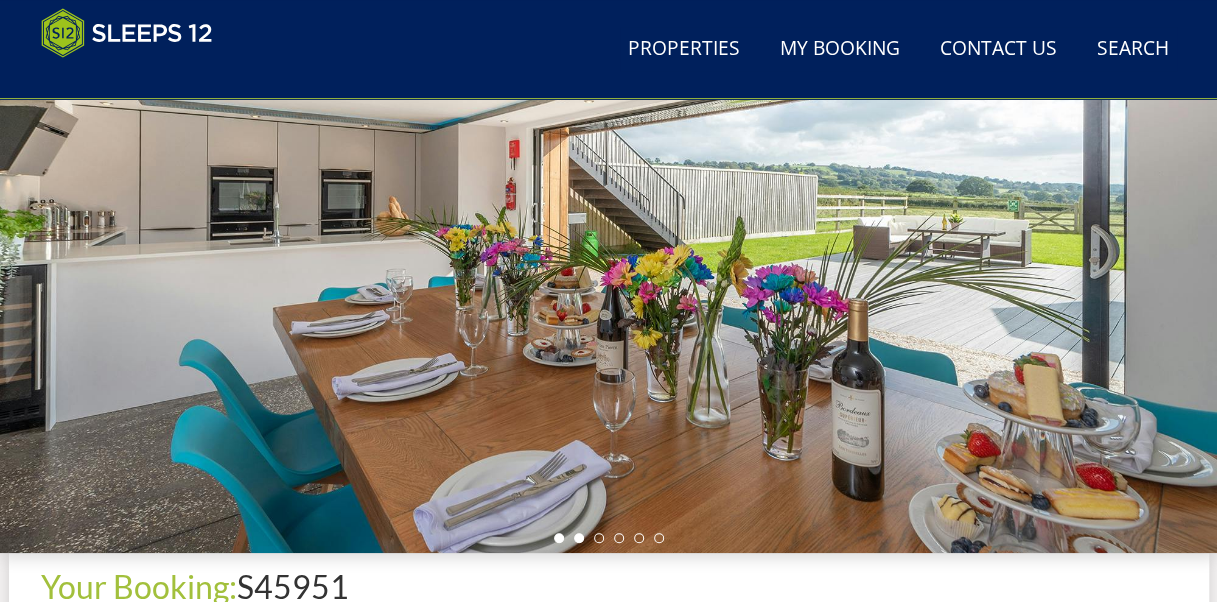 click at bounding box center [579, 538] 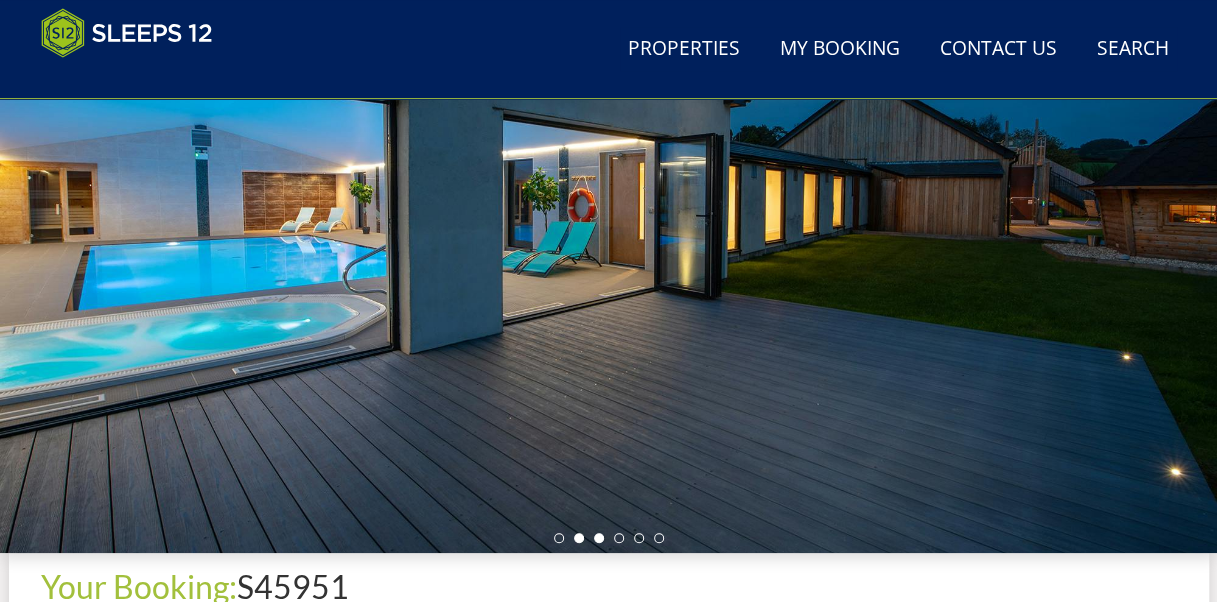 click at bounding box center (599, 538) 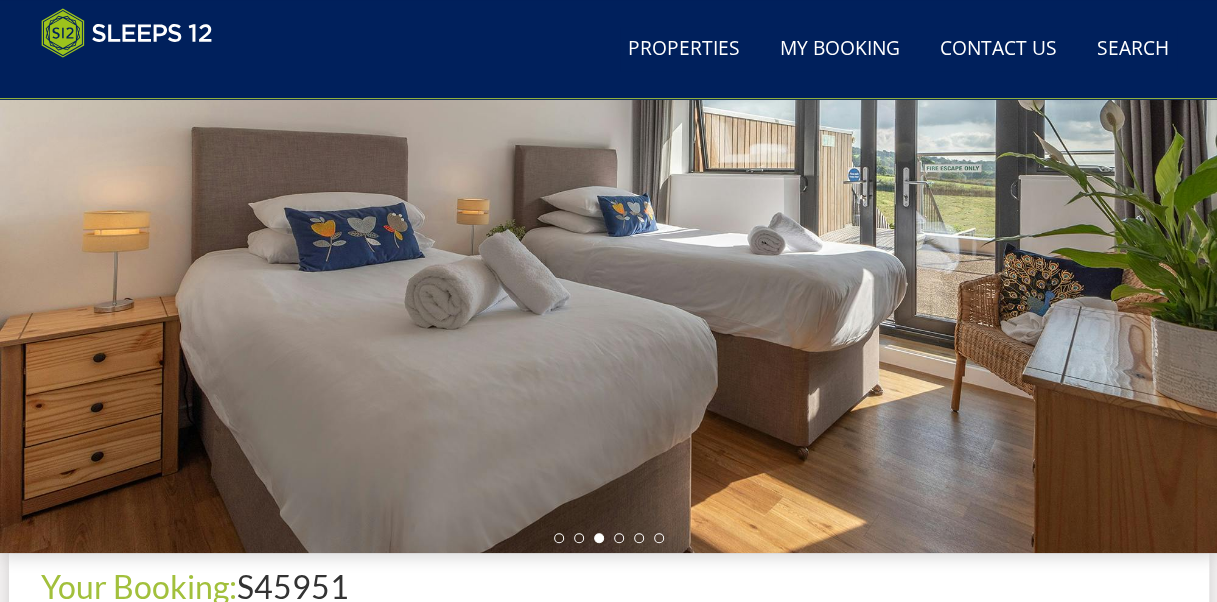 click at bounding box center [609, 538] 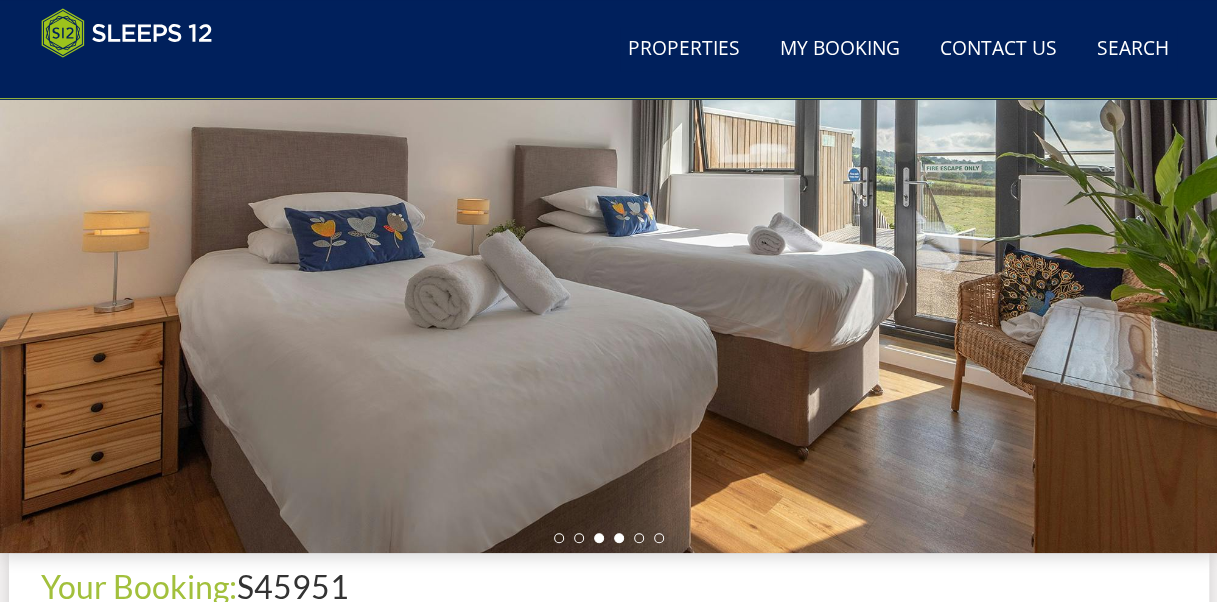 click at bounding box center [619, 538] 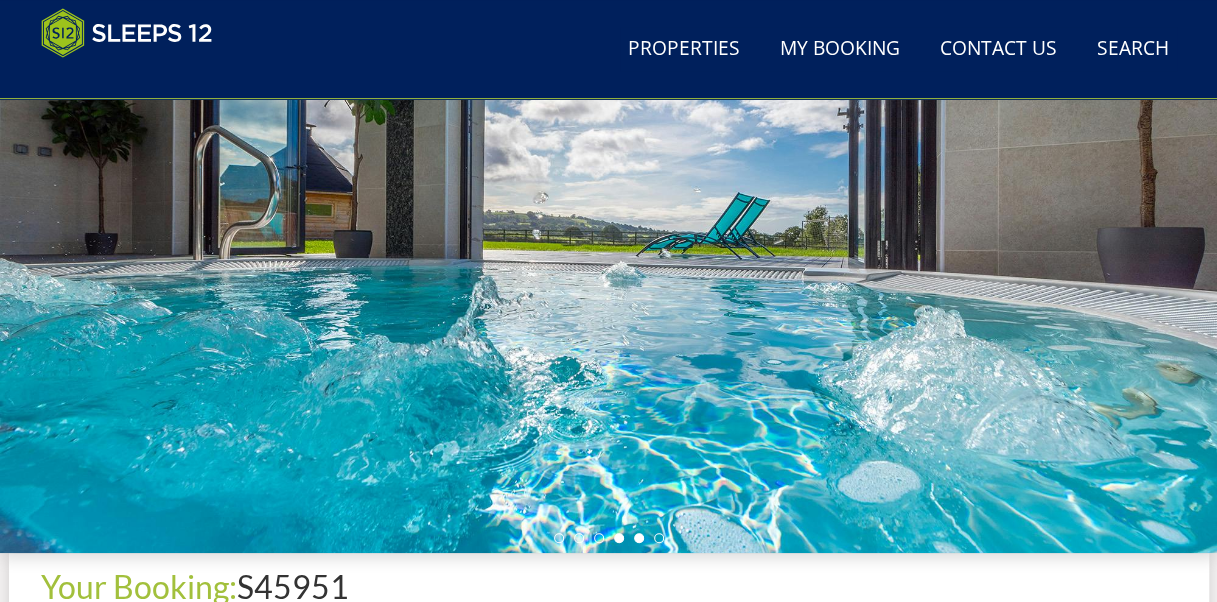 click at bounding box center (639, 538) 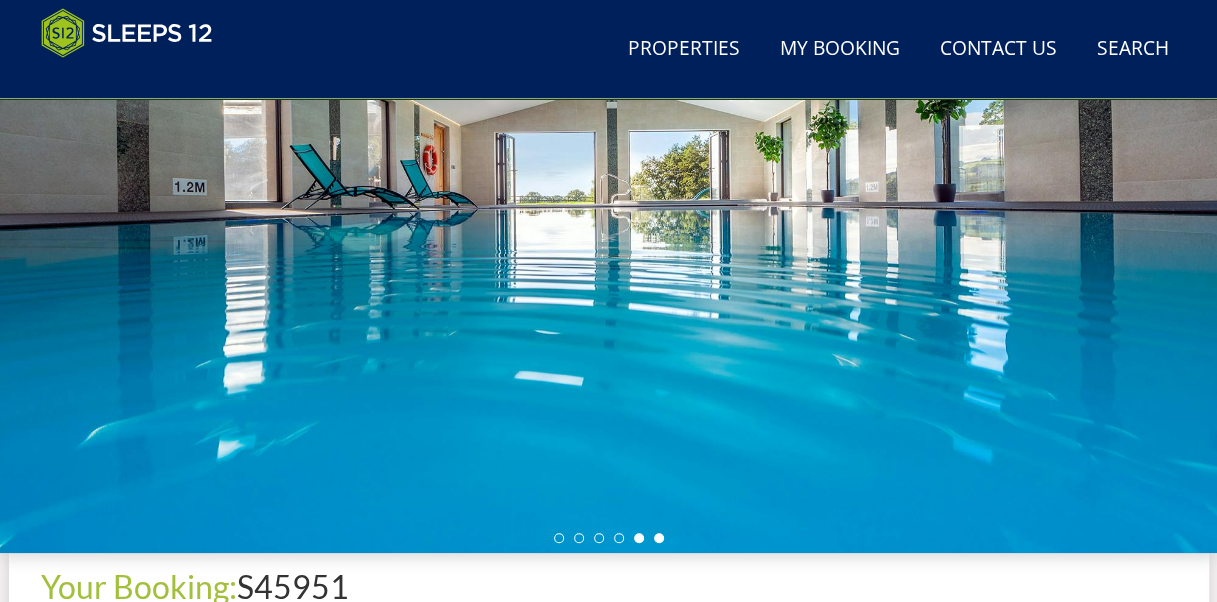 click at bounding box center (659, 538) 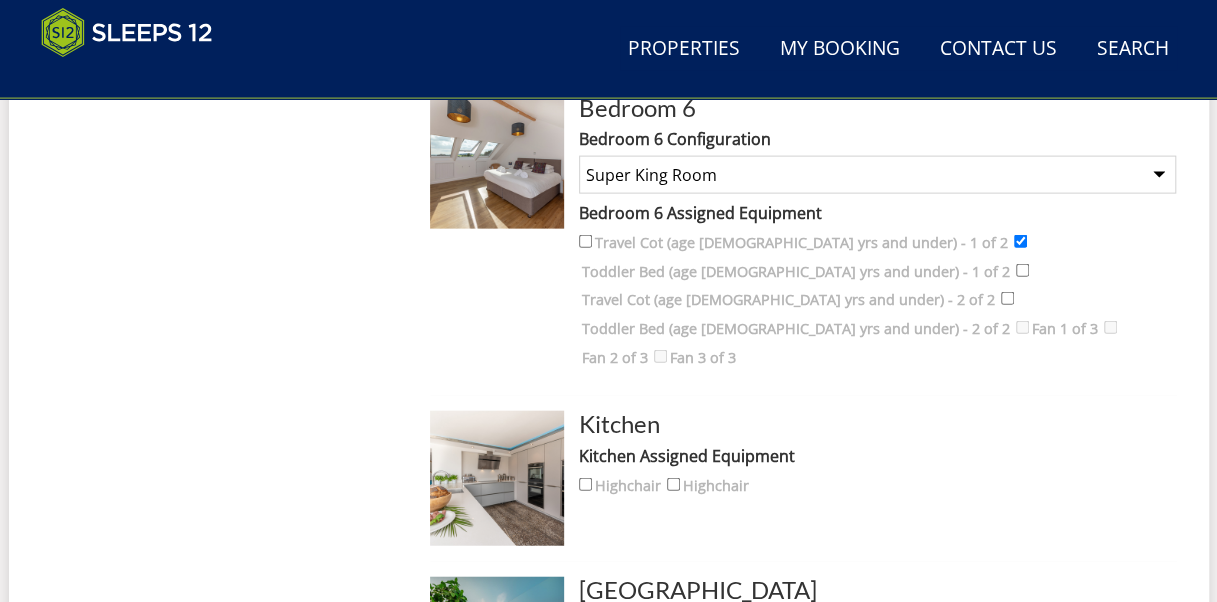 scroll, scrollTop: 2072, scrollLeft: 0, axis: vertical 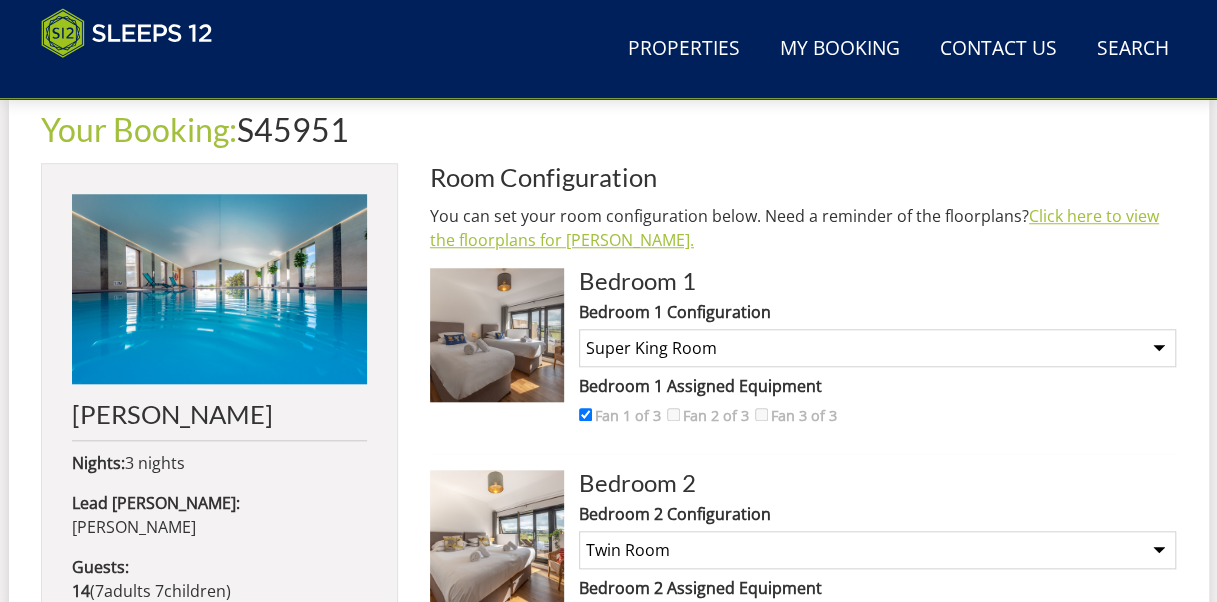 click on "Click here to view the floorplans for [PERSON_NAME]." at bounding box center (794, 228) 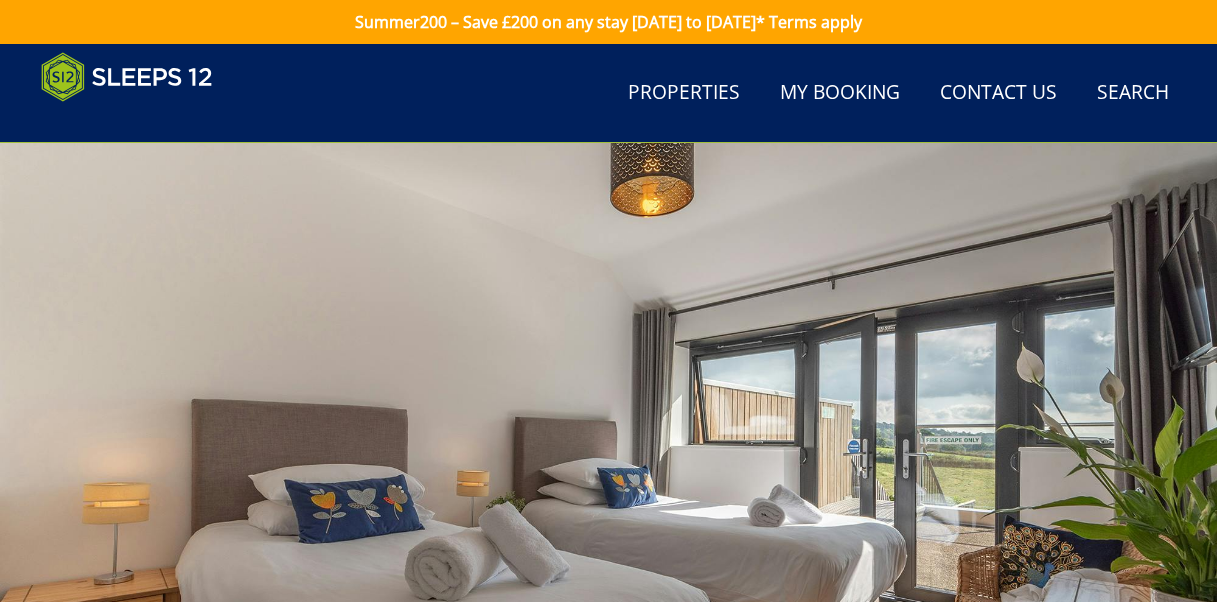 scroll, scrollTop: 62, scrollLeft: 0, axis: vertical 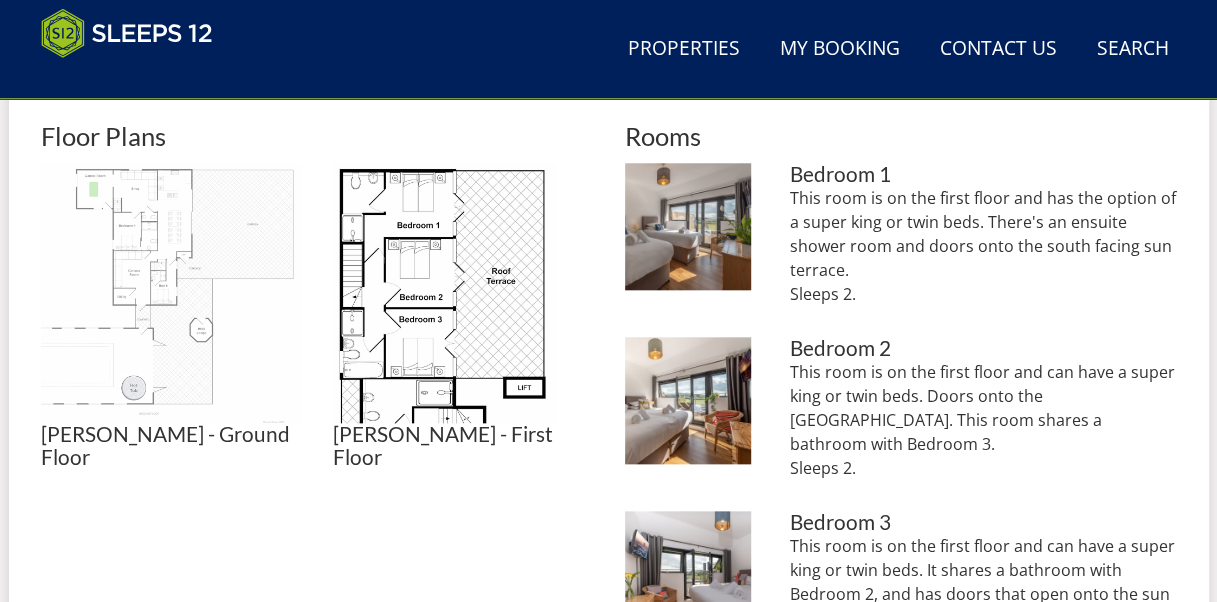 click at bounding box center [171, 293] 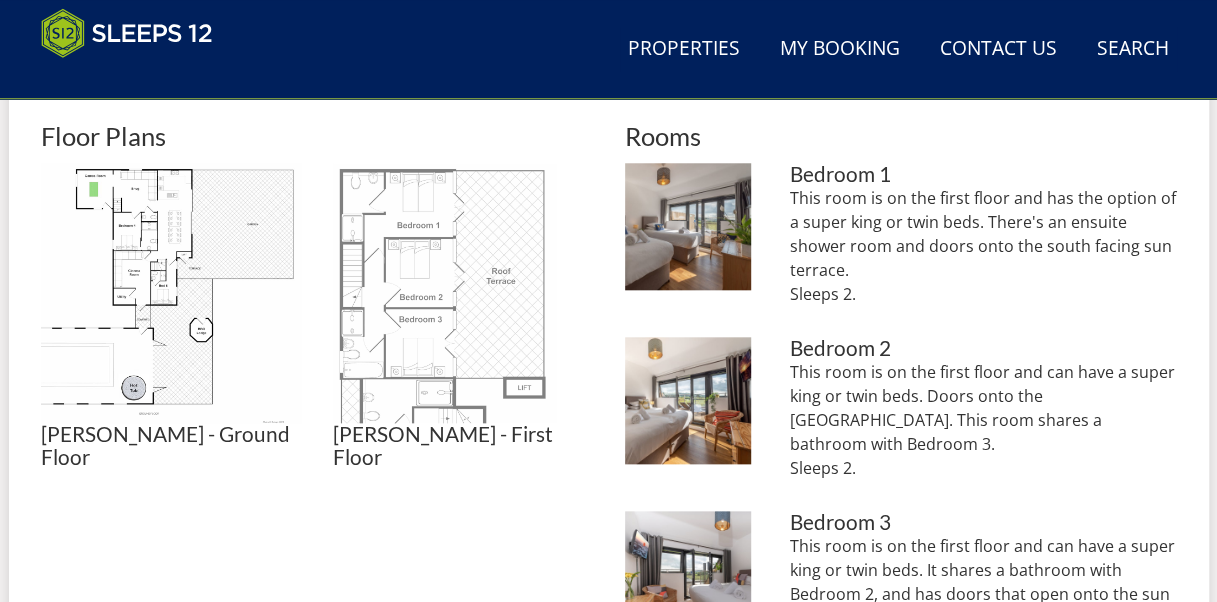 click at bounding box center (463, 293) 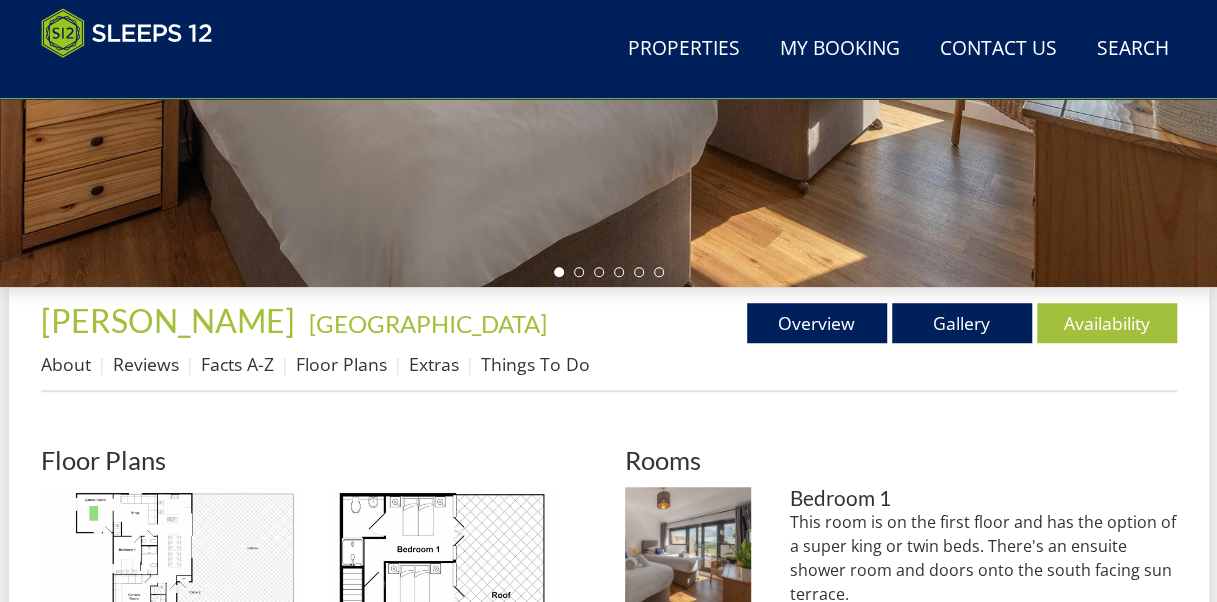 scroll, scrollTop: 582, scrollLeft: 0, axis: vertical 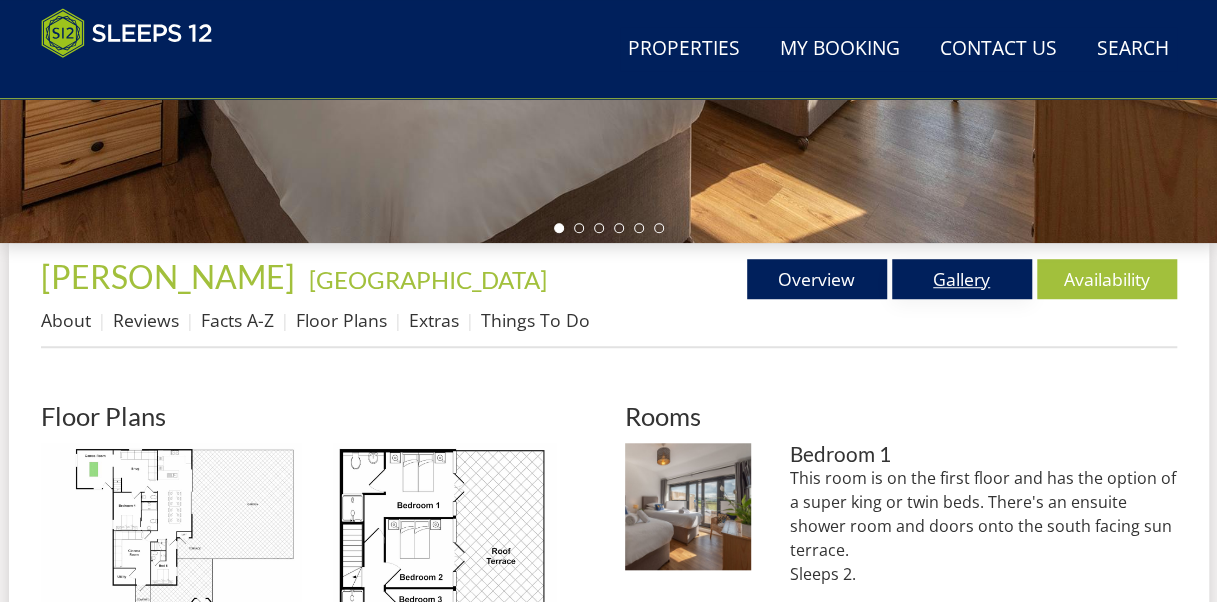click on "Gallery" at bounding box center (962, 279) 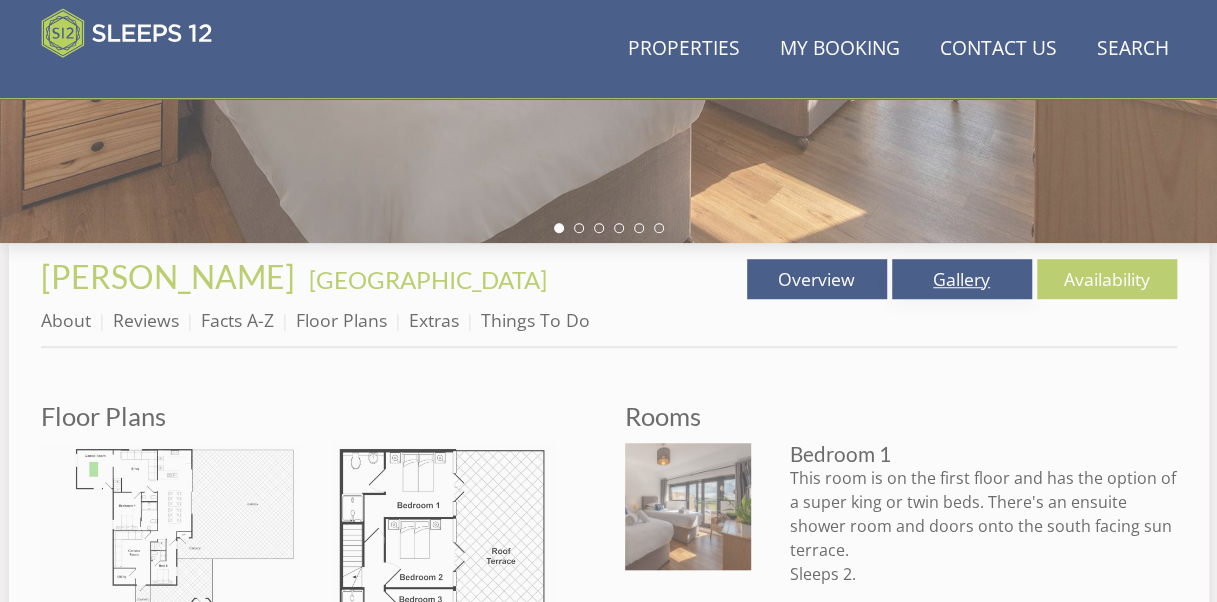 scroll, scrollTop: 0, scrollLeft: 0, axis: both 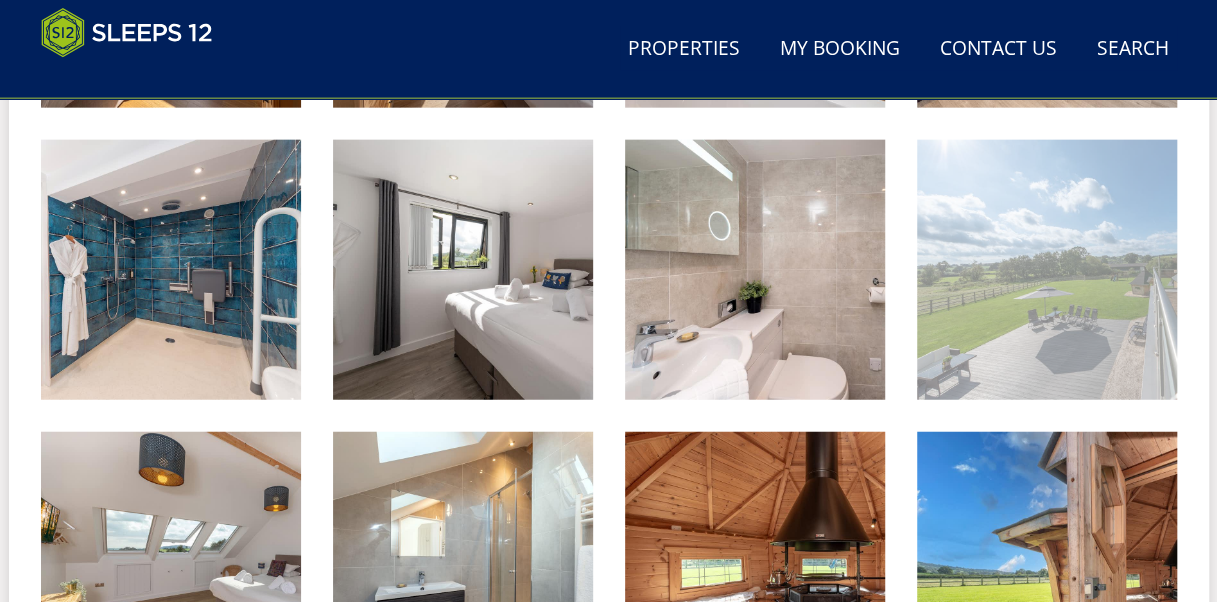 click at bounding box center (1047, 270) 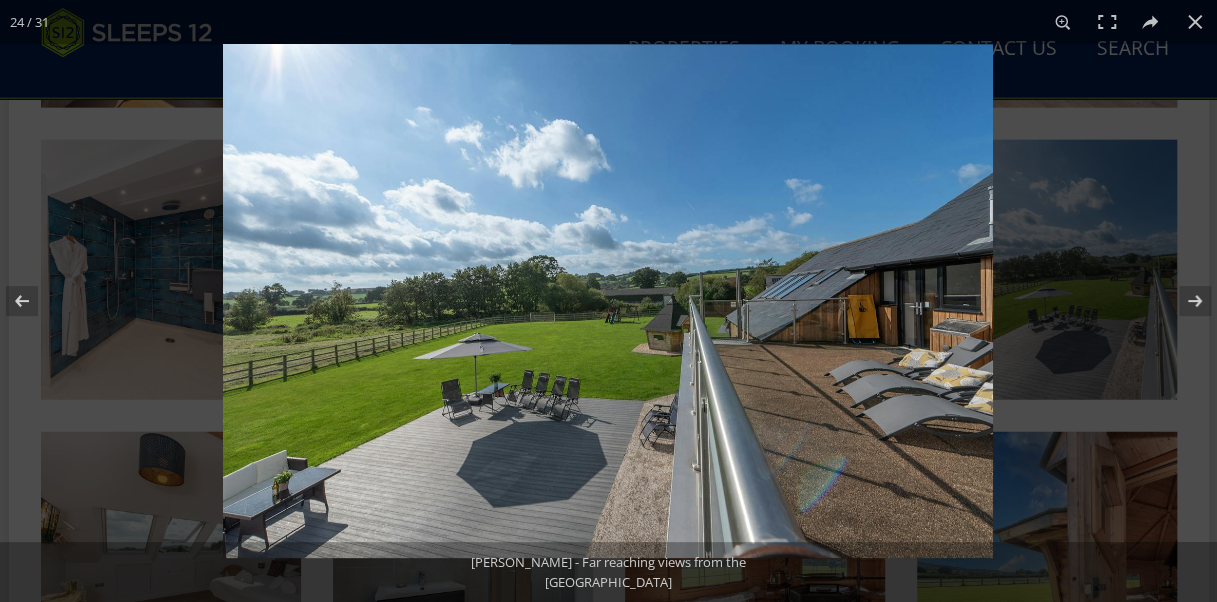 click at bounding box center [608, 301] 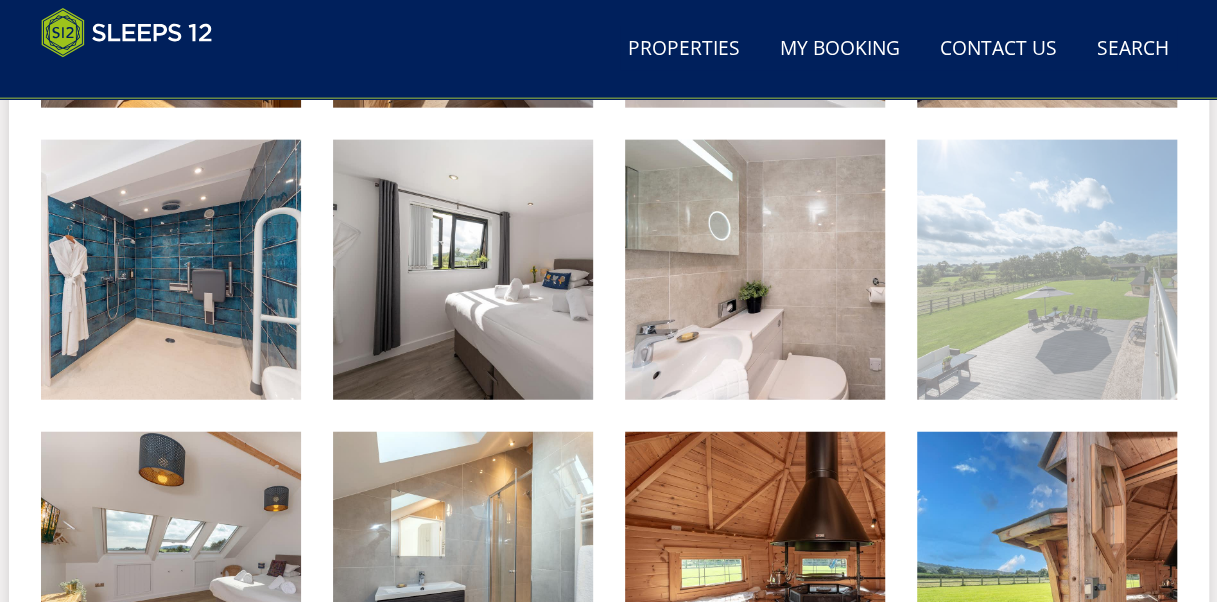 click at bounding box center [1047, 270] 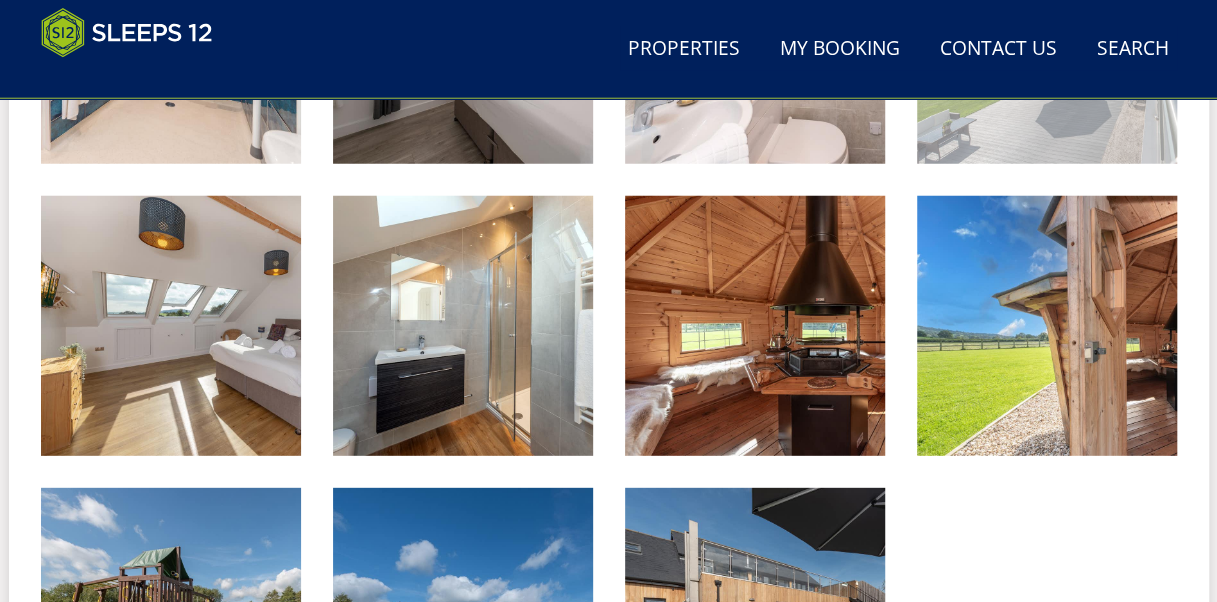 scroll, scrollTop: 2506, scrollLeft: 0, axis: vertical 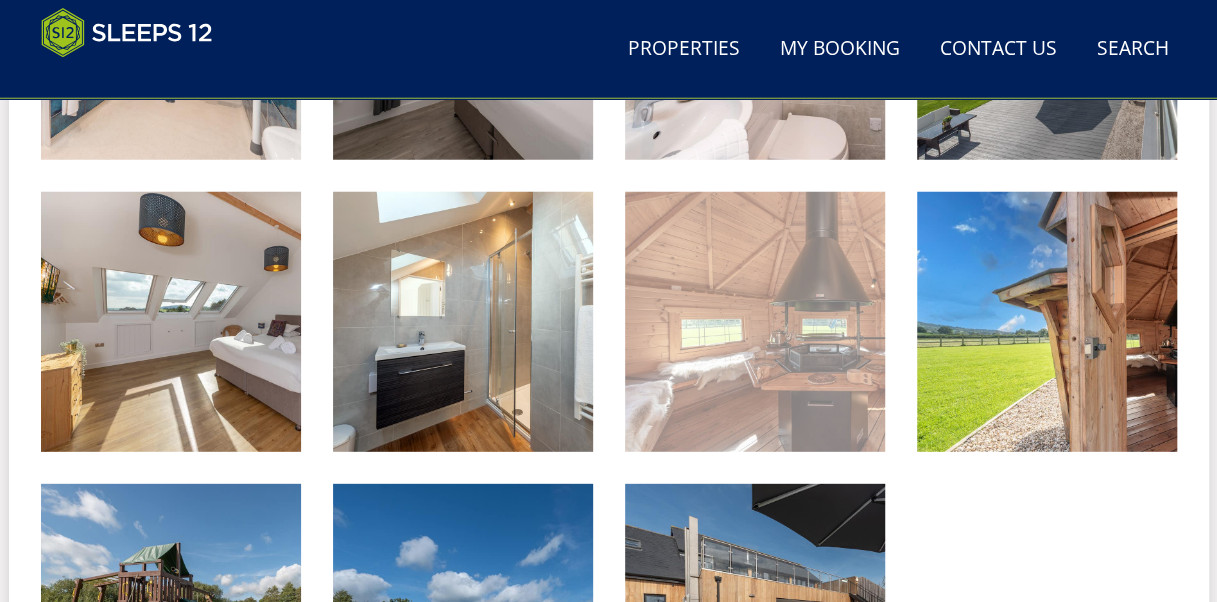 click at bounding box center [755, 322] 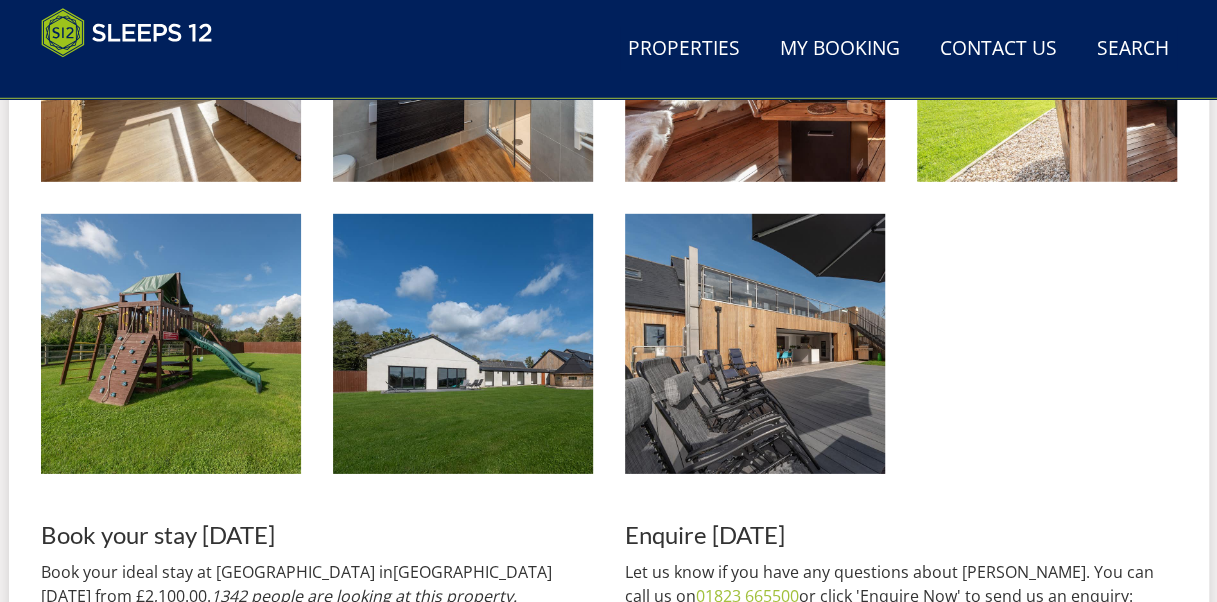 scroll, scrollTop: 2786, scrollLeft: 0, axis: vertical 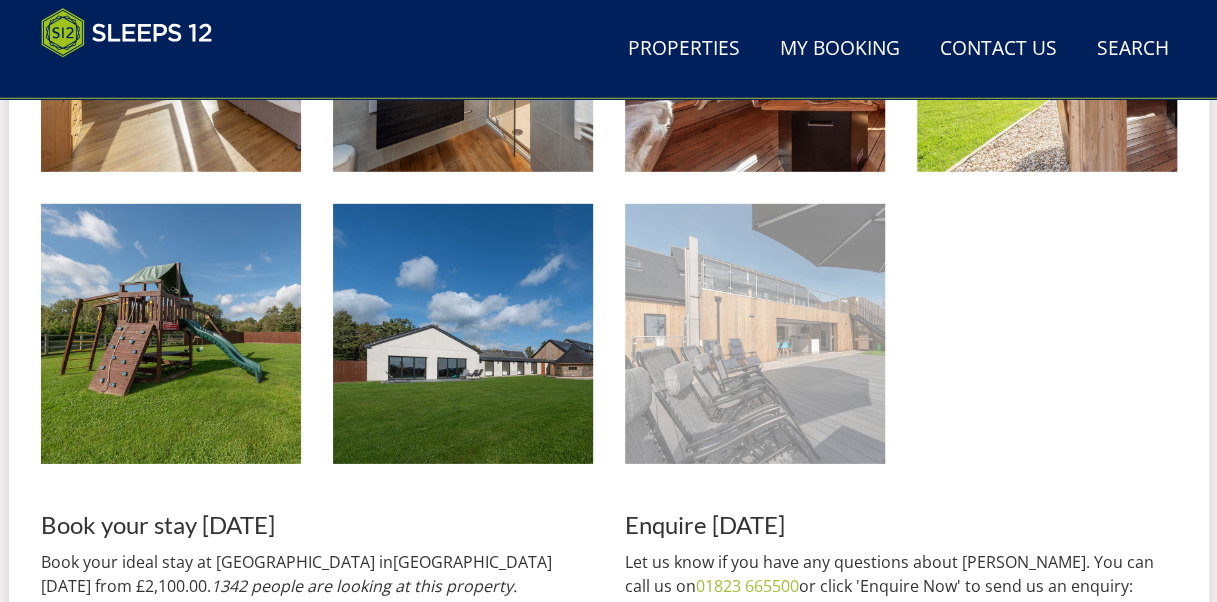 click at bounding box center [755, 334] 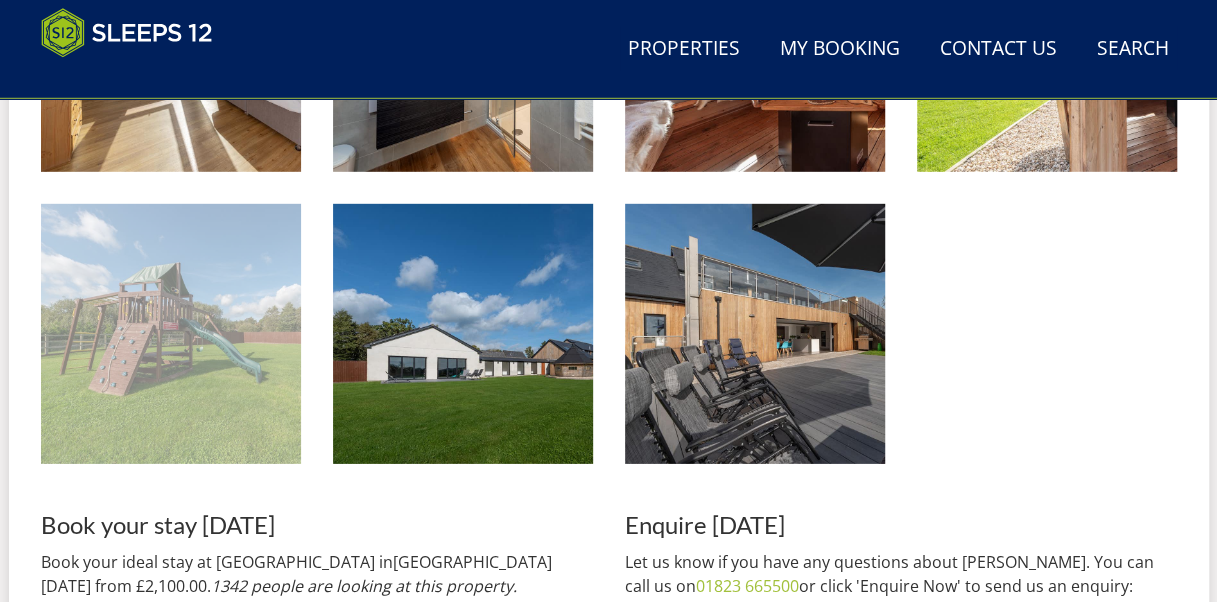 click at bounding box center (171, 334) 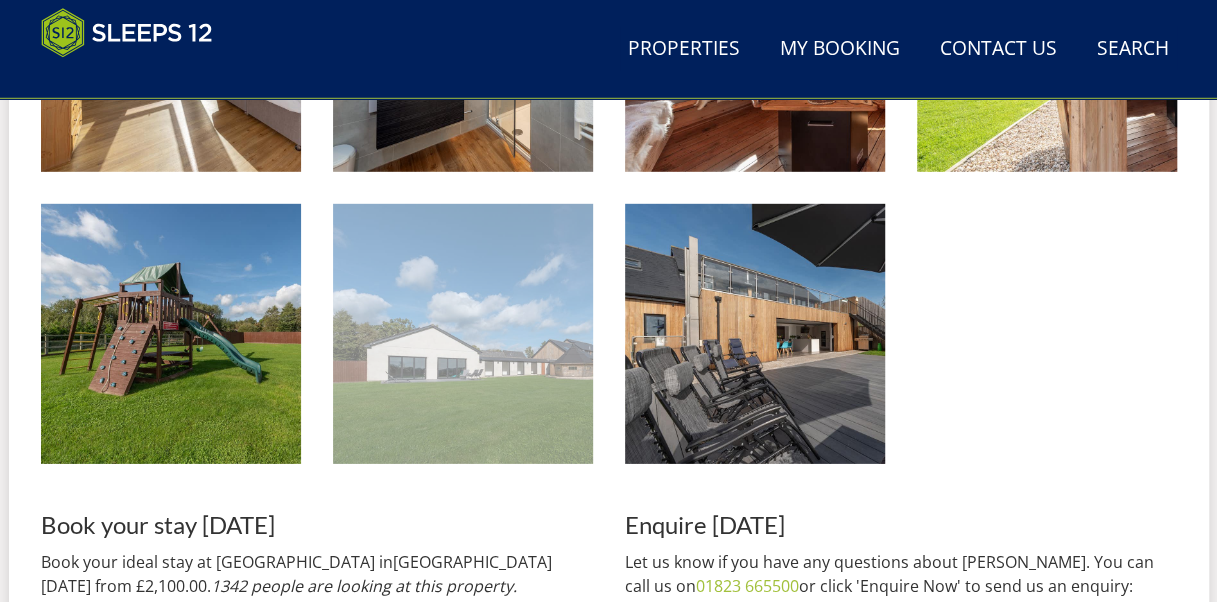click at bounding box center (463, 334) 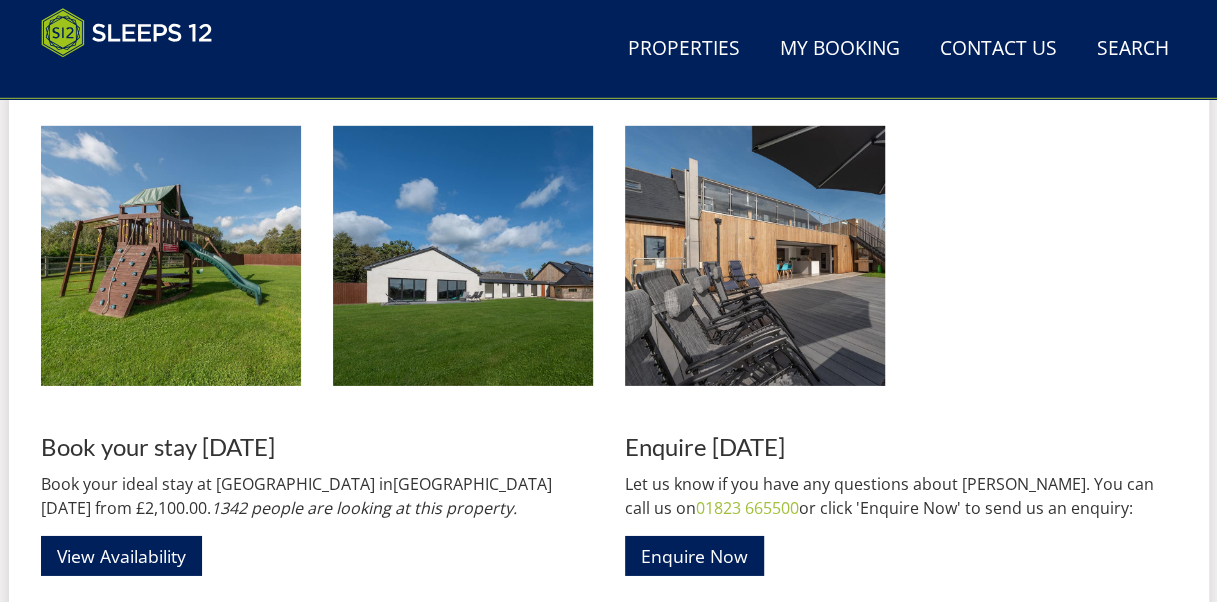 scroll, scrollTop: 2826, scrollLeft: 0, axis: vertical 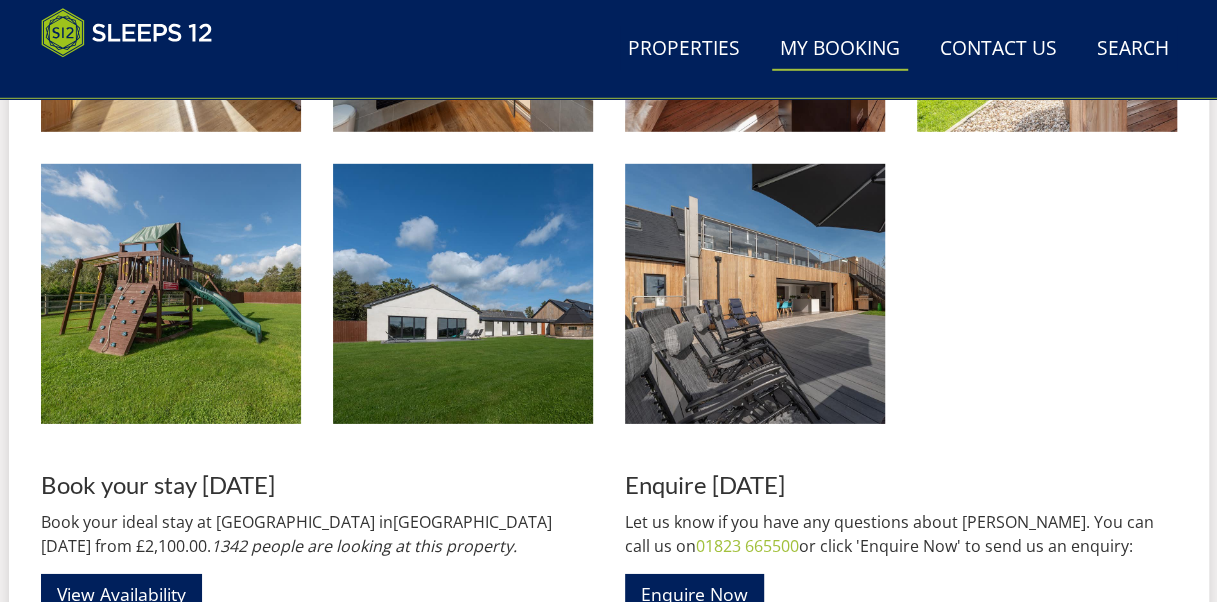 click on "My Booking" at bounding box center [840, 49] 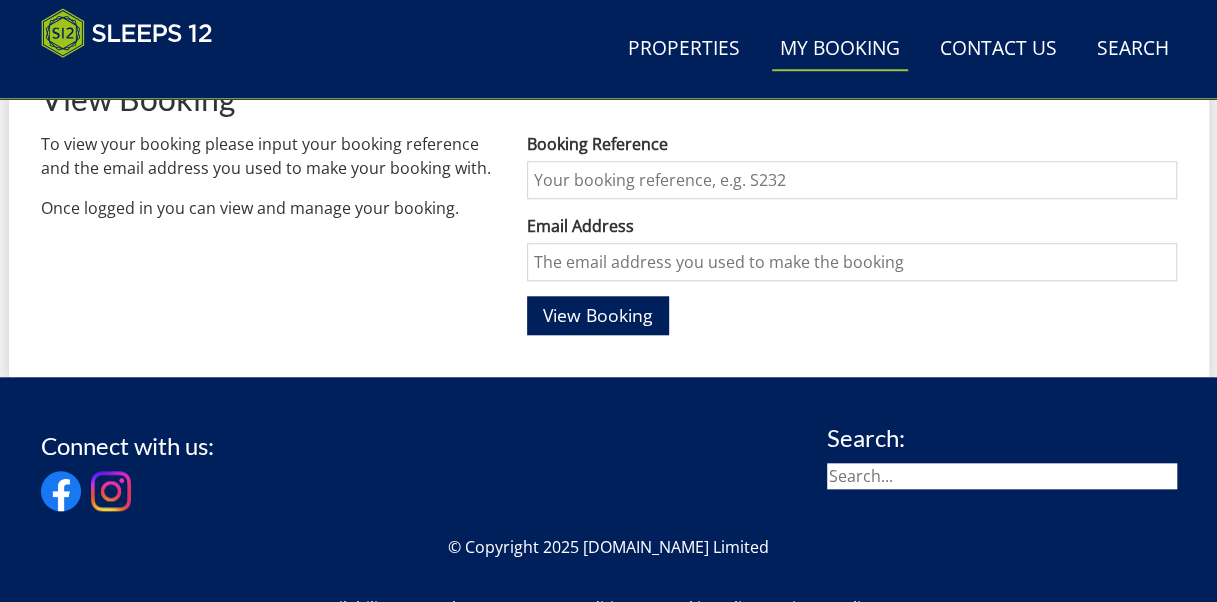 scroll, scrollTop: 720, scrollLeft: 0, axis: vertical 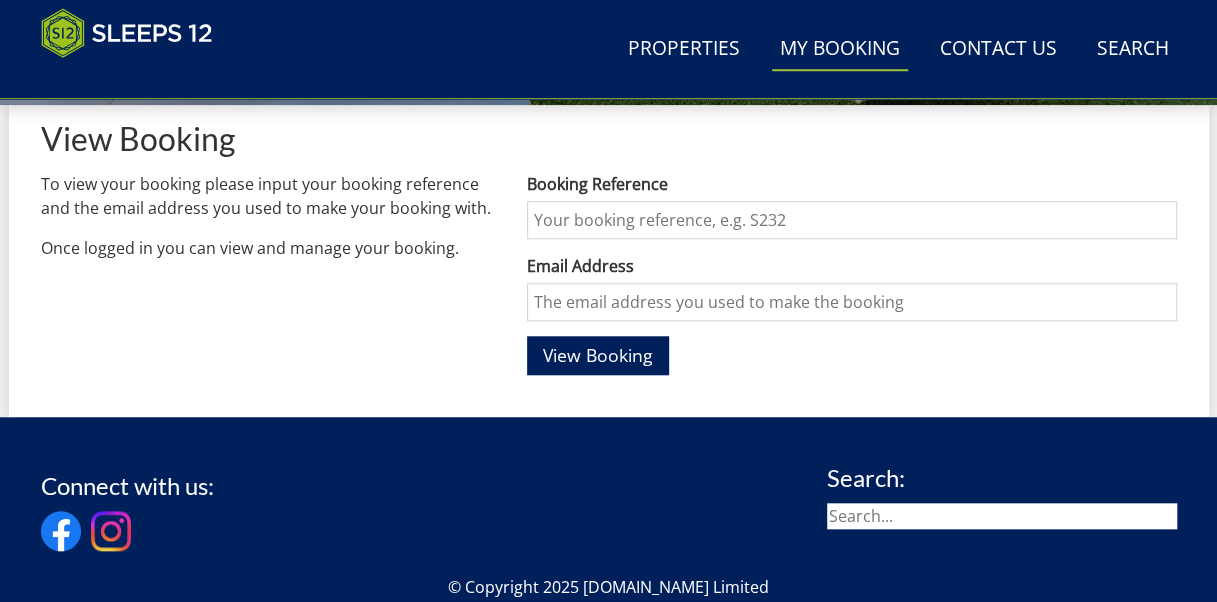 click on "Booking Reference" at bounding box center (851, 220) 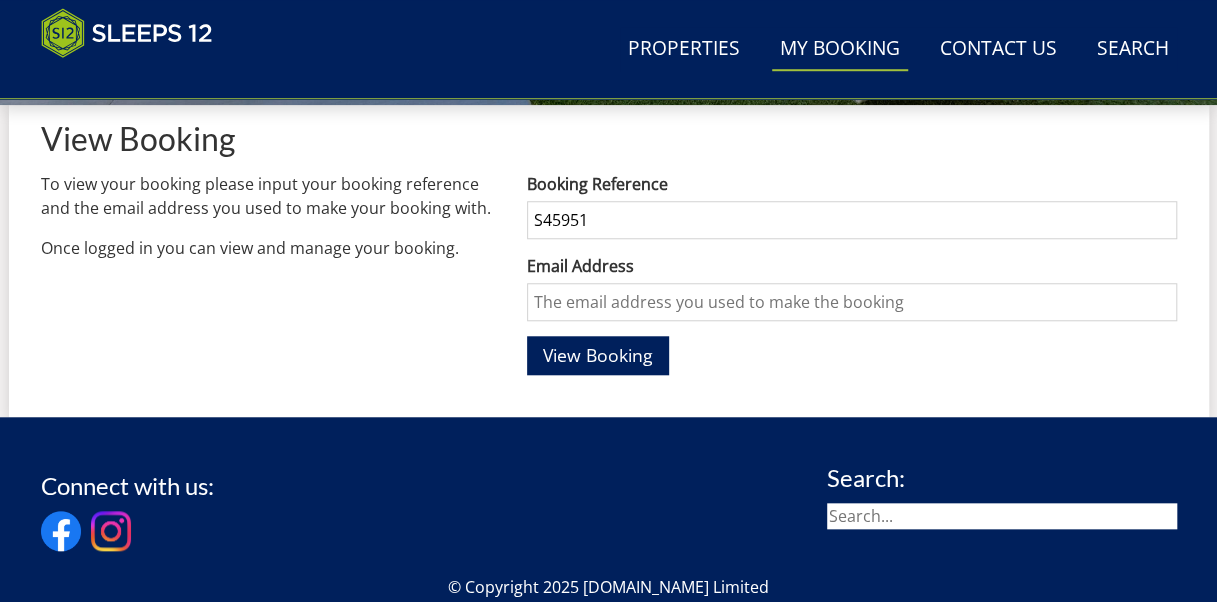 type on "S45951" 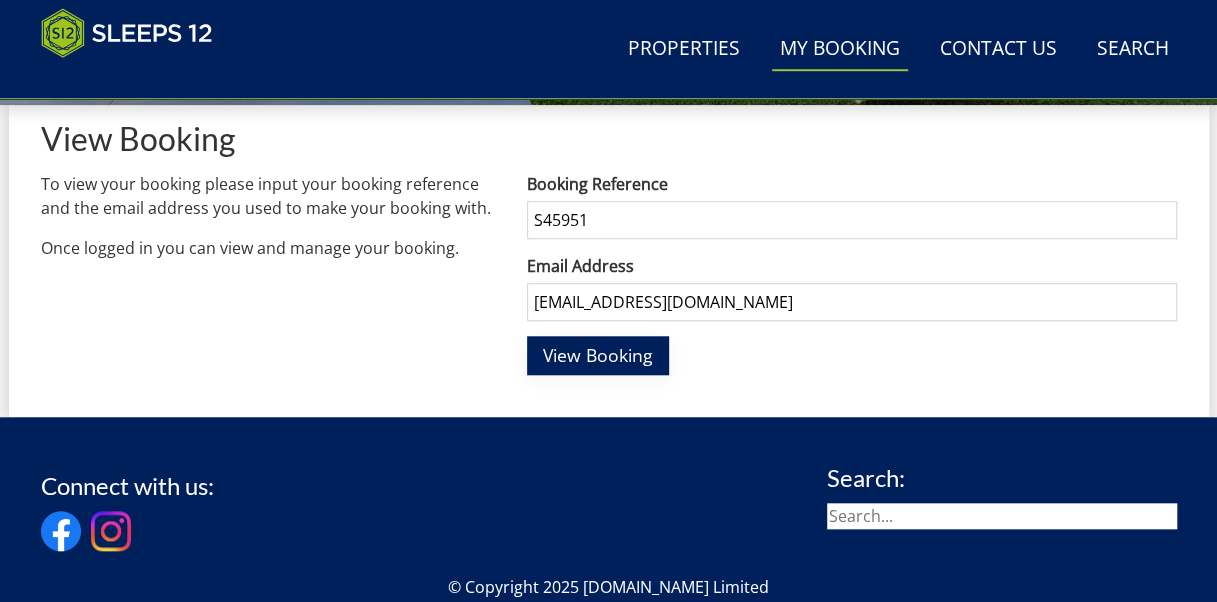 type on "suzieallaway75@outlook.com" 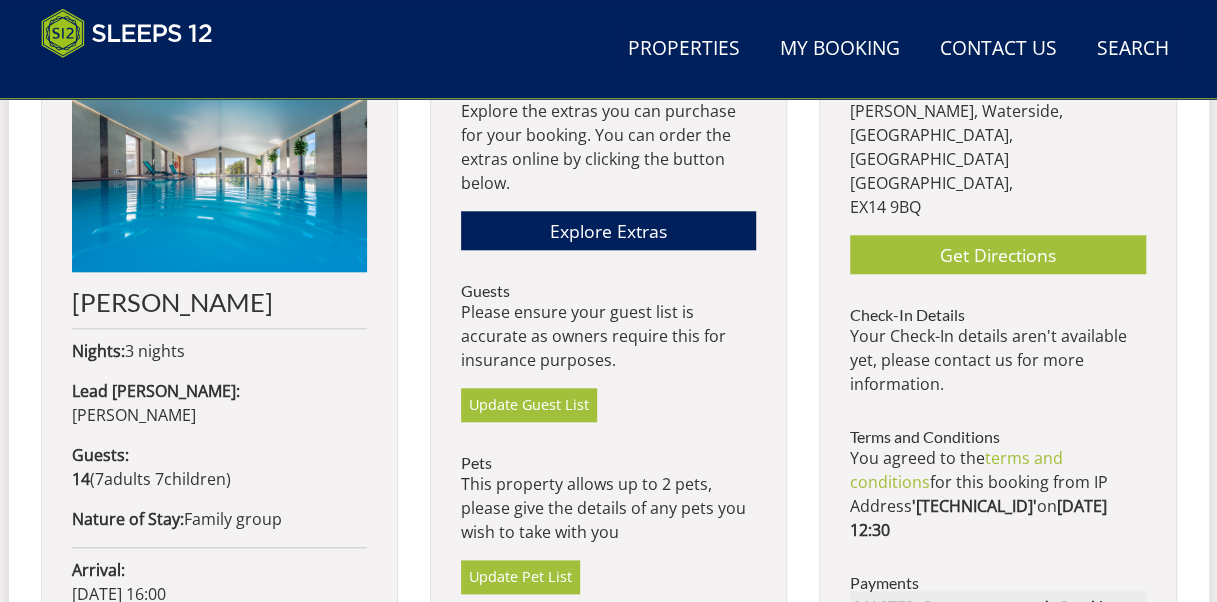 scroll, scrollTop: 840, scrollLeft: 0, axis: vertical 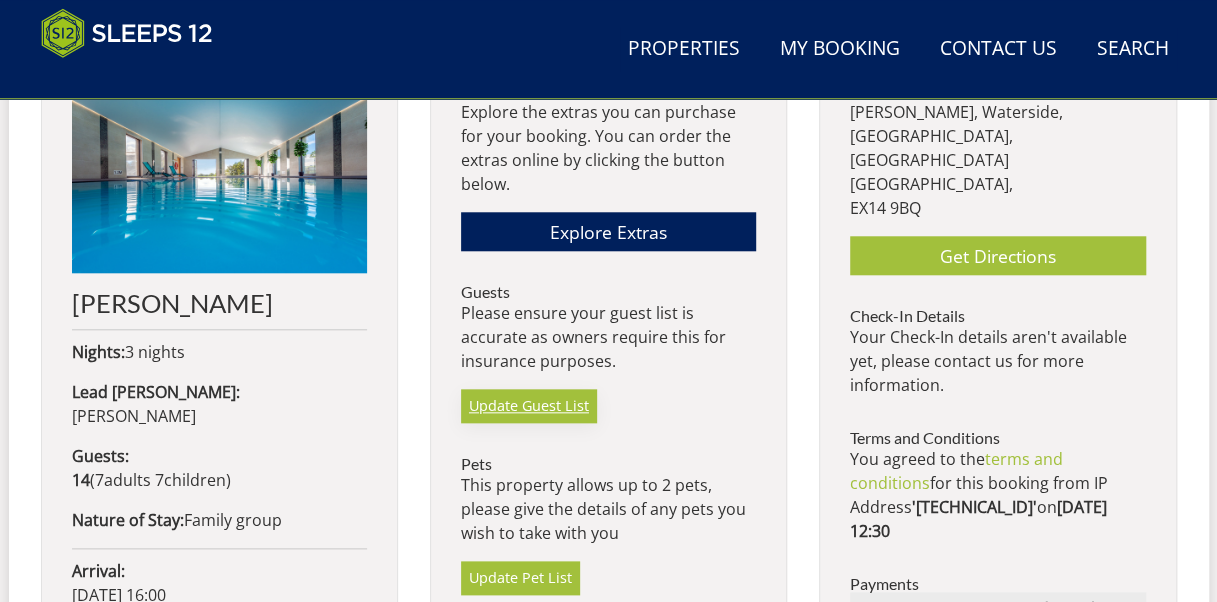 click on "Update Guest List" at bounding box center (529, 406) 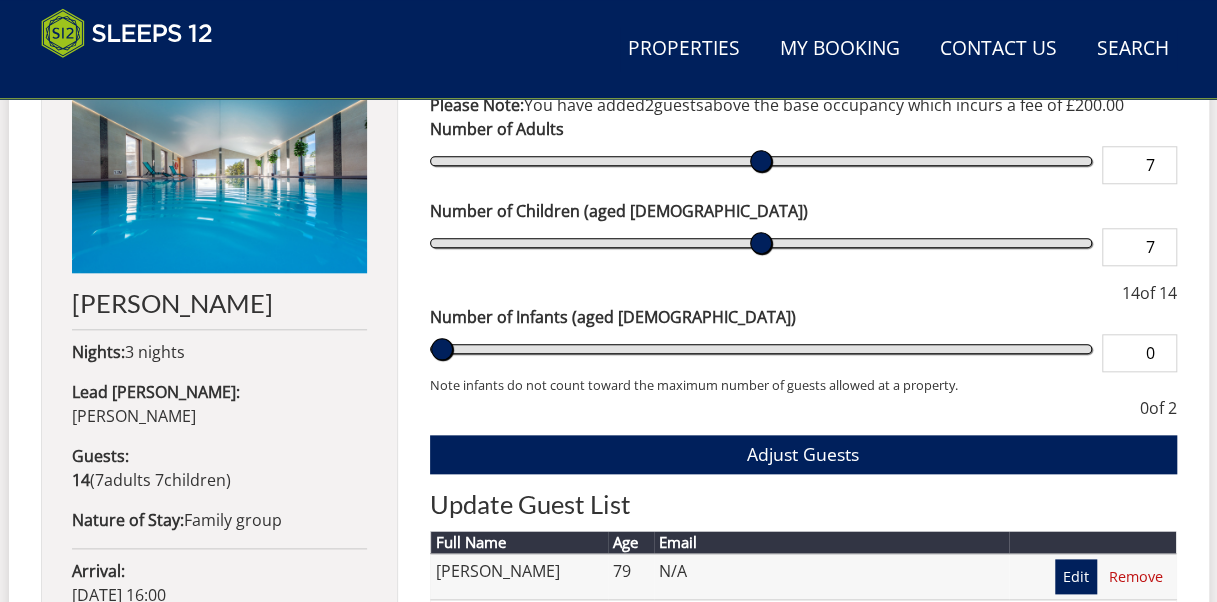 scroll, scrollTop: 832, scrollLeft: 0, axis: vertical 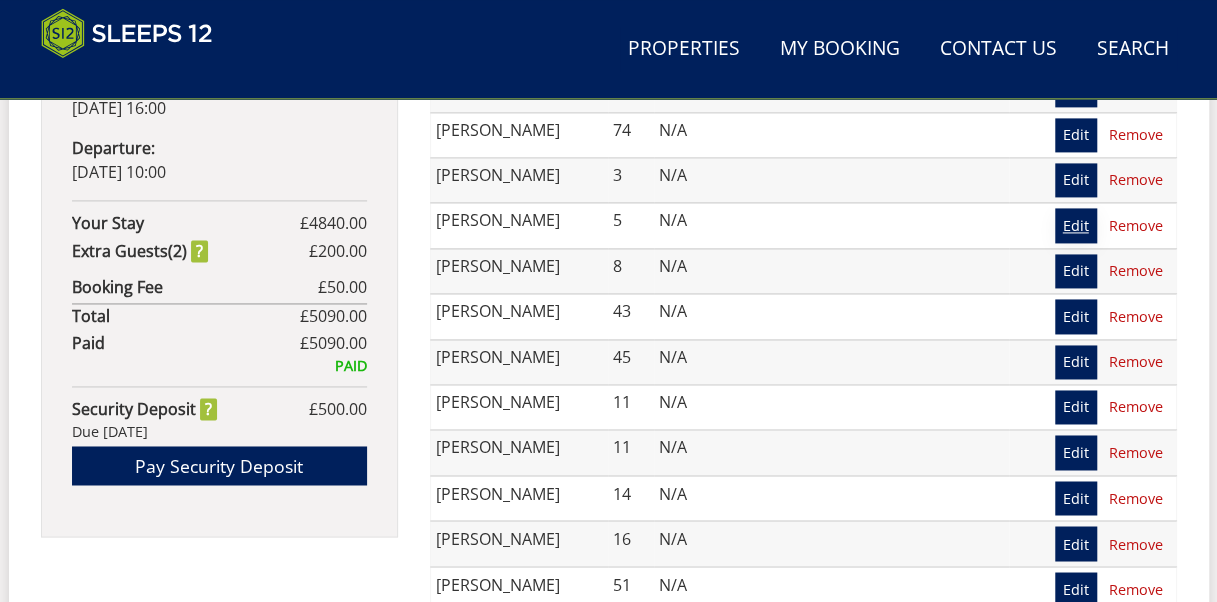 click on "Edit" at bounding box center (1076, 225) 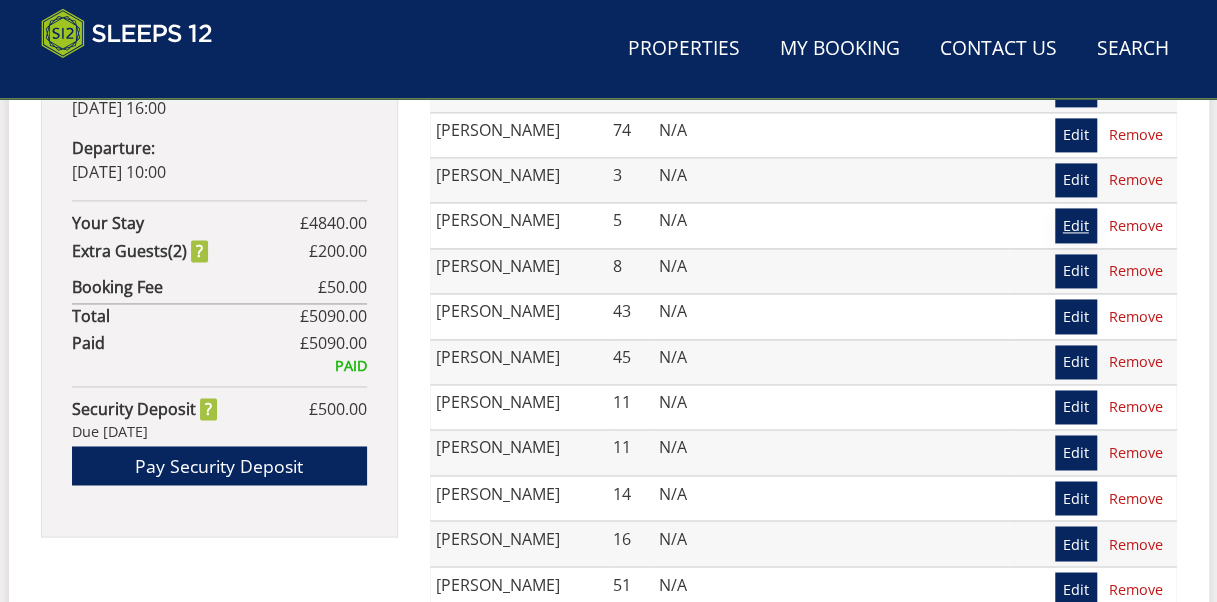 scroll, scrollTop: 0, scrollLeft: 0, axis: both 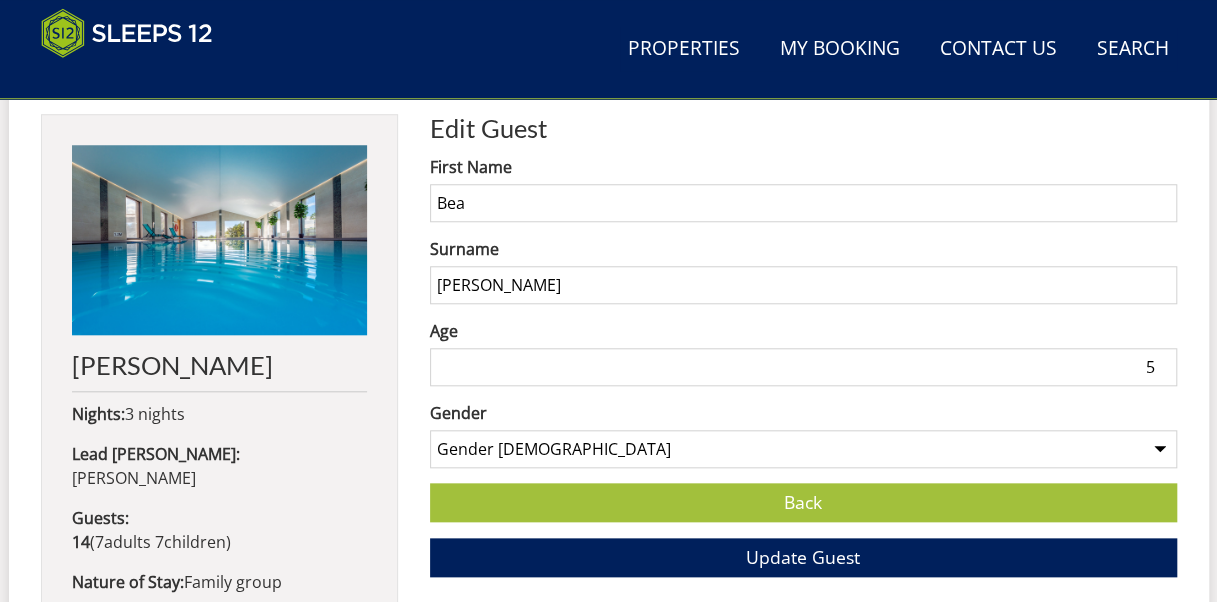 click on "5" at bounding box center [803, 367] 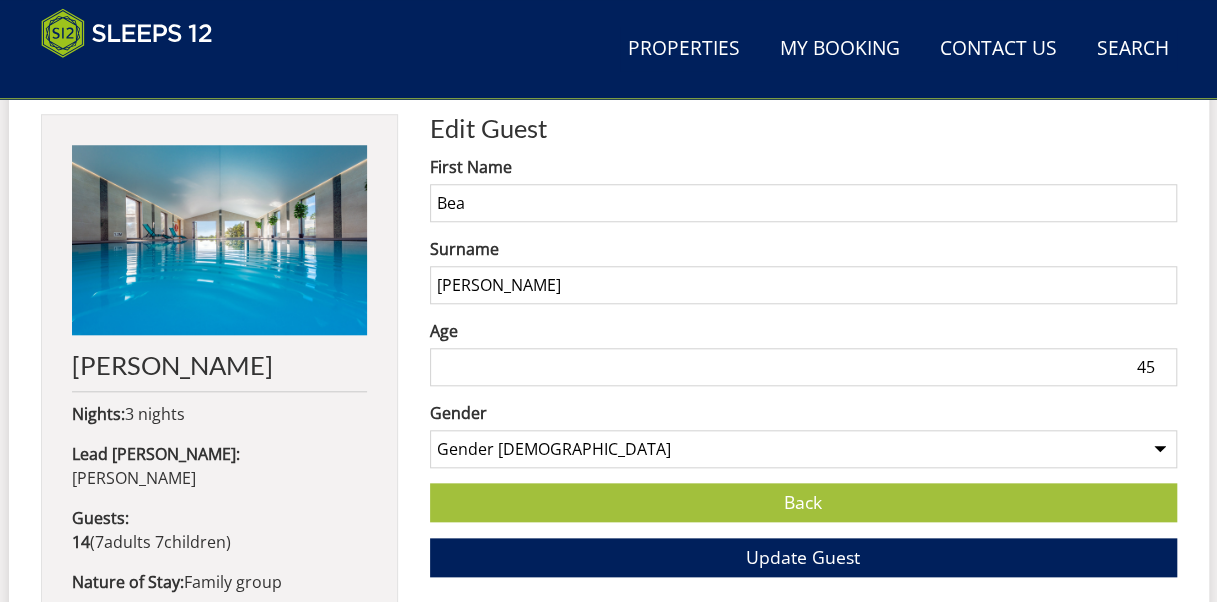 click on "45" at bounding box center [803, 367] 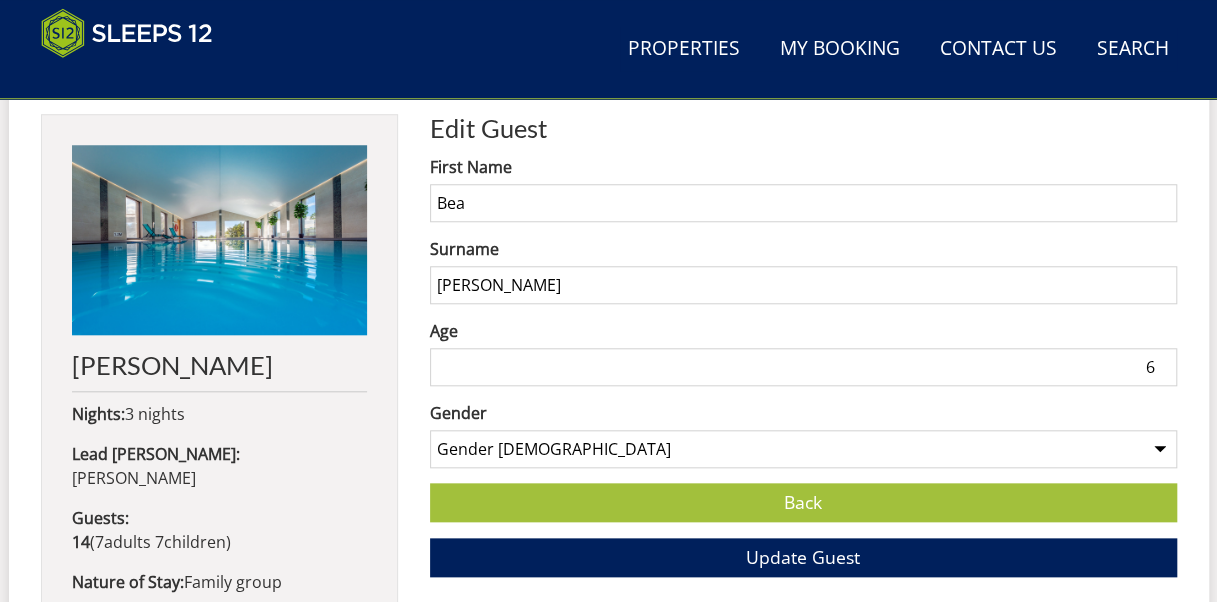 click on "6" at bounding box center [803, 367] 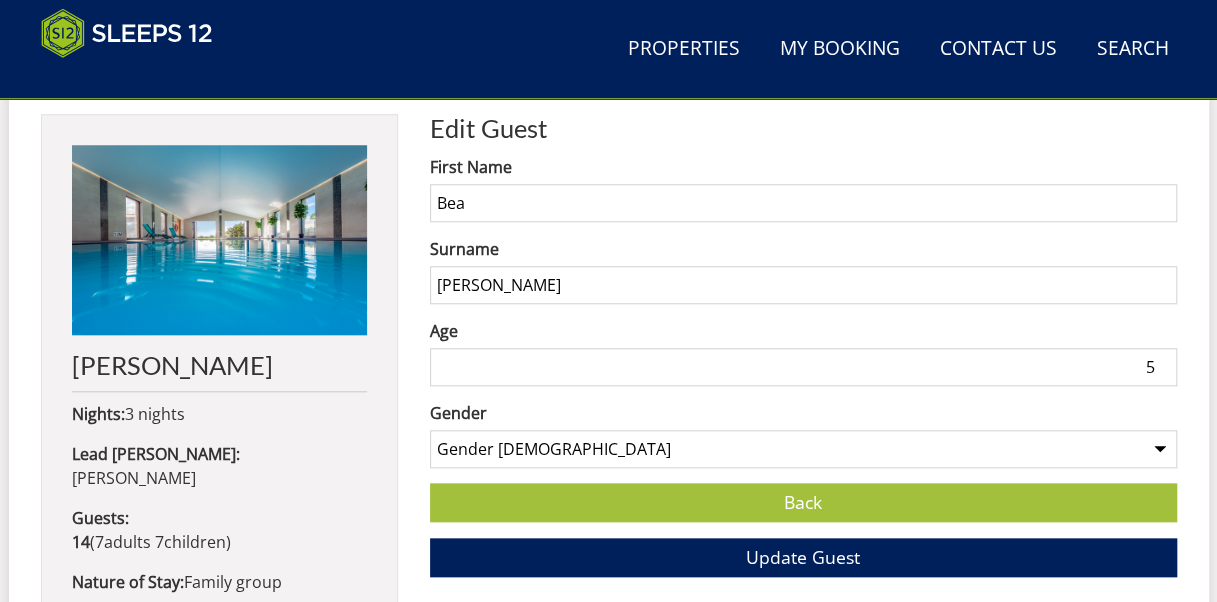 click on "5" at bounding box center [803, 367] 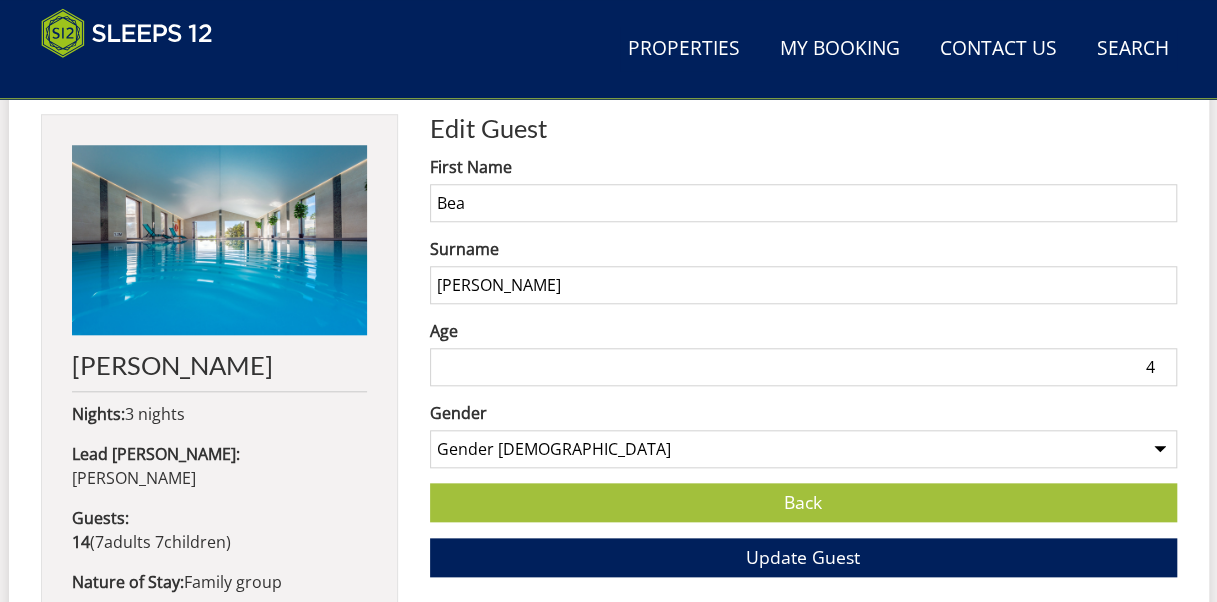 type on "4" 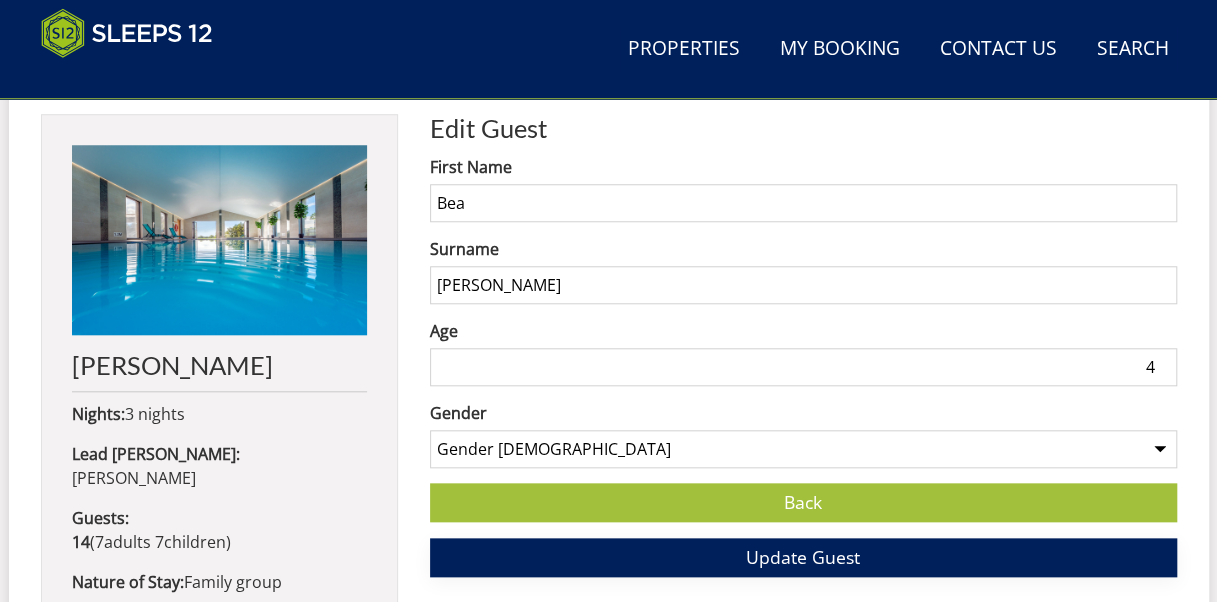 click on "Update Guest" at bounding box center (803, 557) 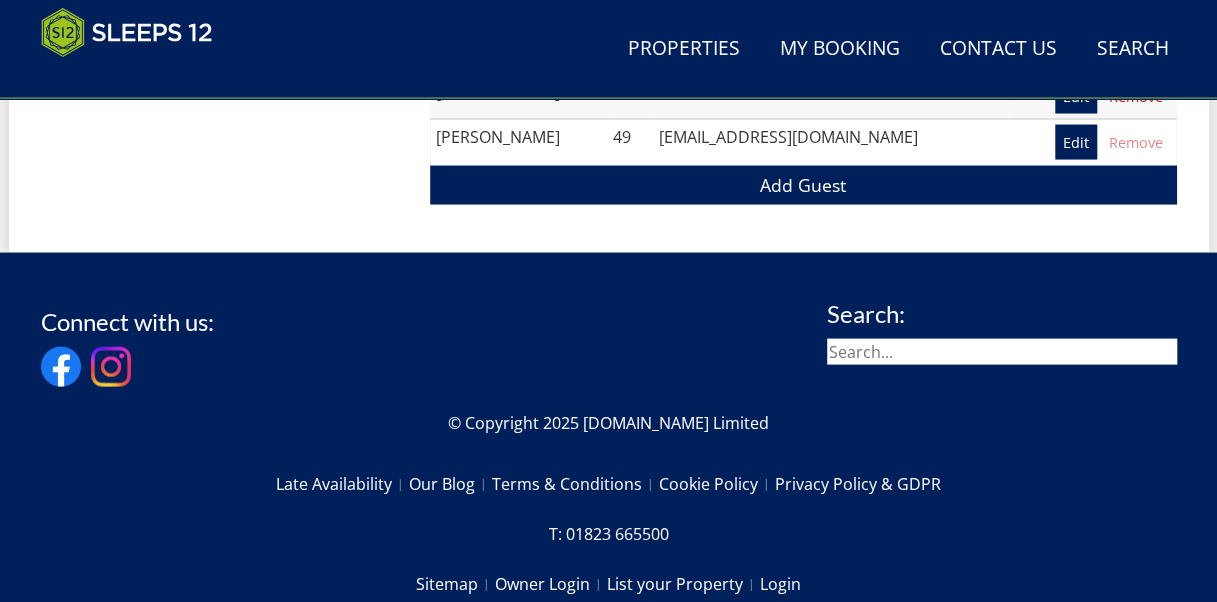 scroll, scrollTop: 1920, scrollLeft: 0, axis: vertical 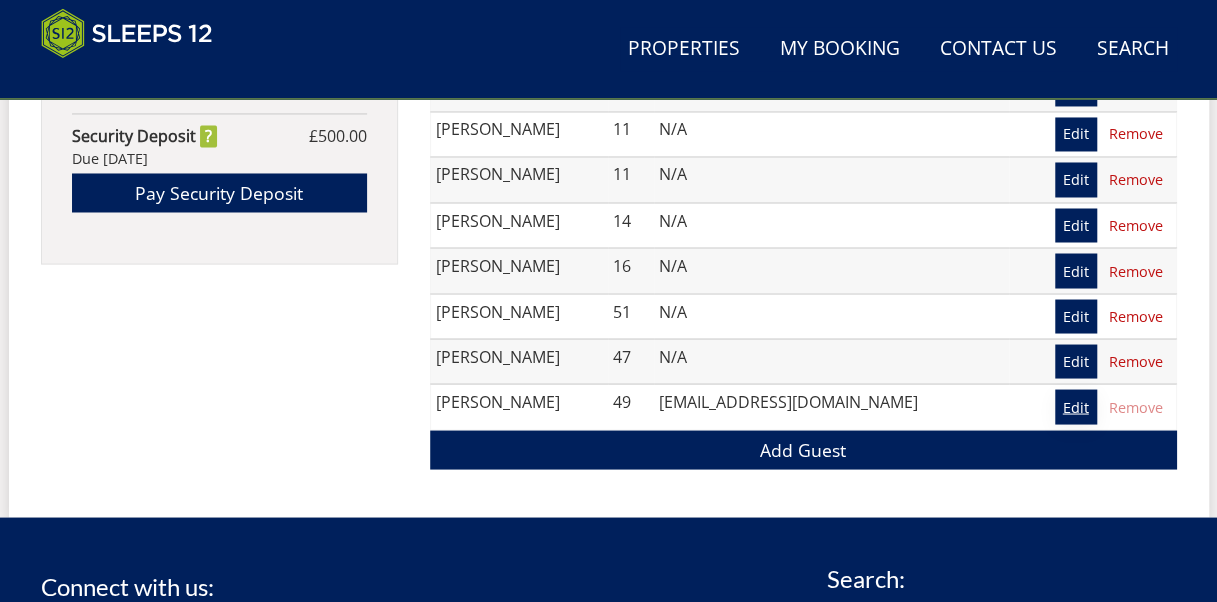 click on "Edit" at bounding box center [1076, 406] 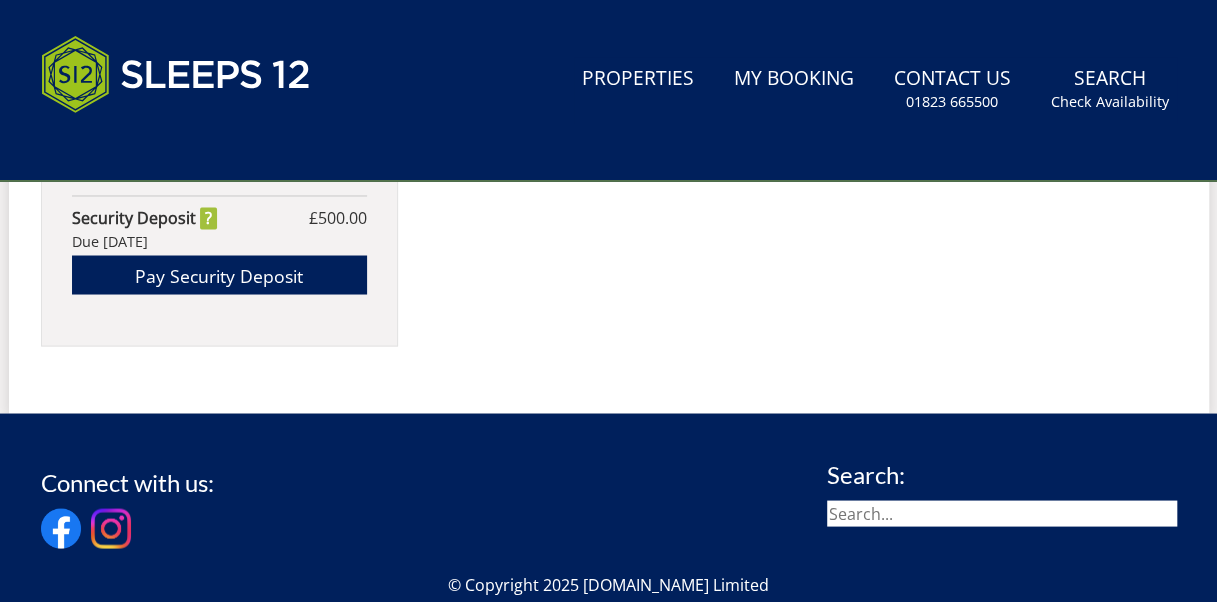 scroll, scrollTop: 0, scrollLeft: 0, axis: both 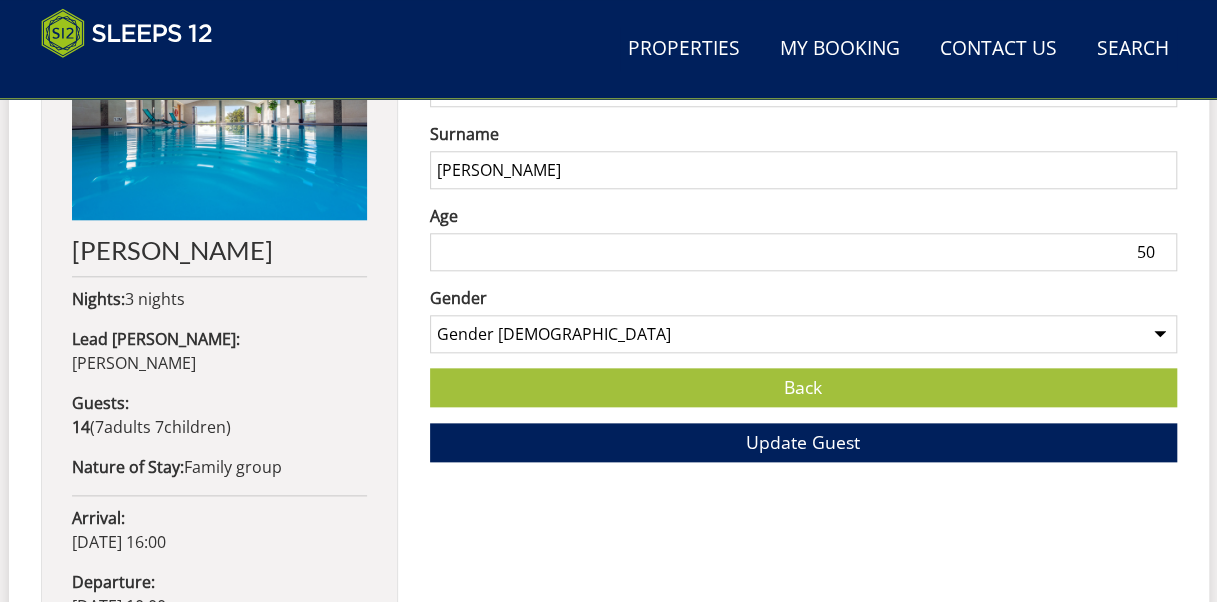type on "50" 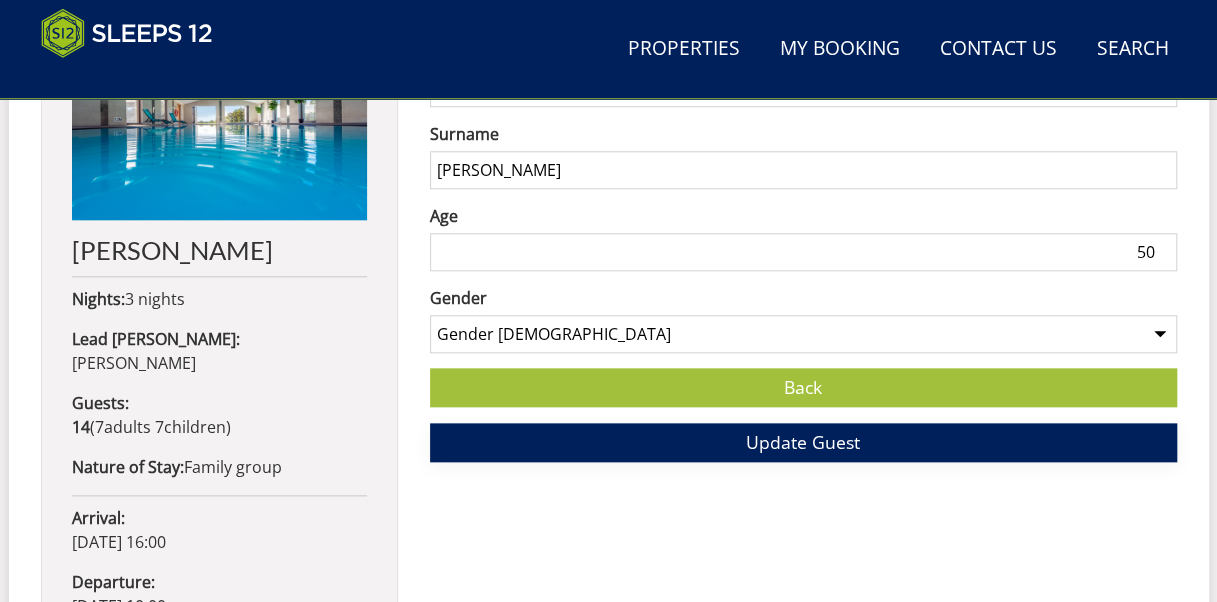 click on "Update Guest" at bounding box center (803, 442) 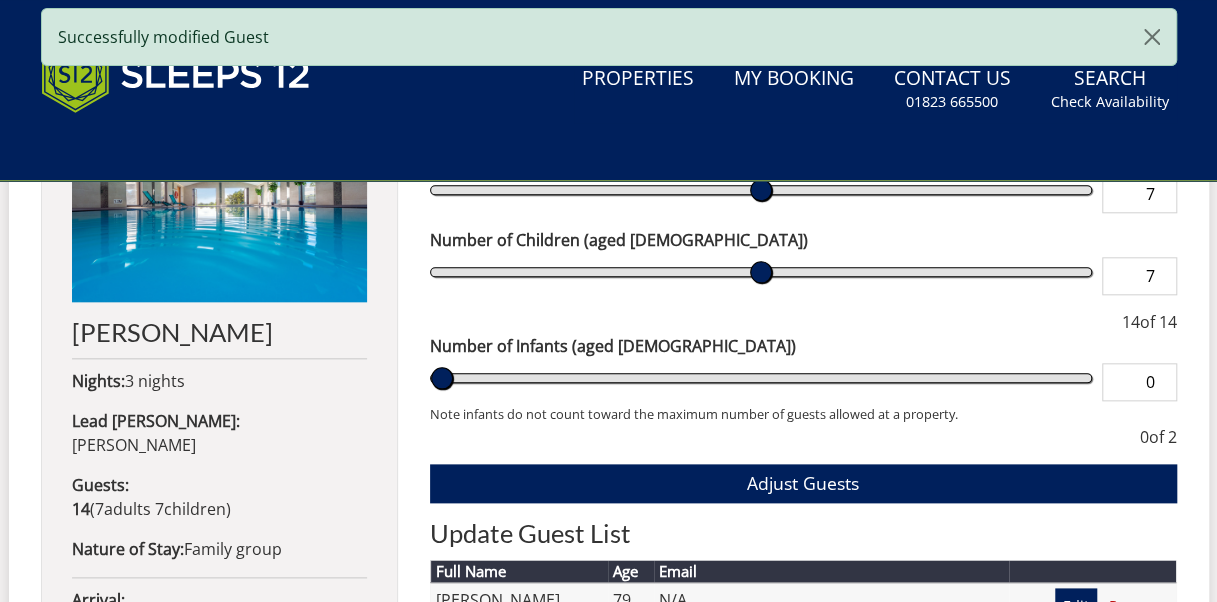 scroll, scrollTop: 0, scrollLeft: 0, axis: both 